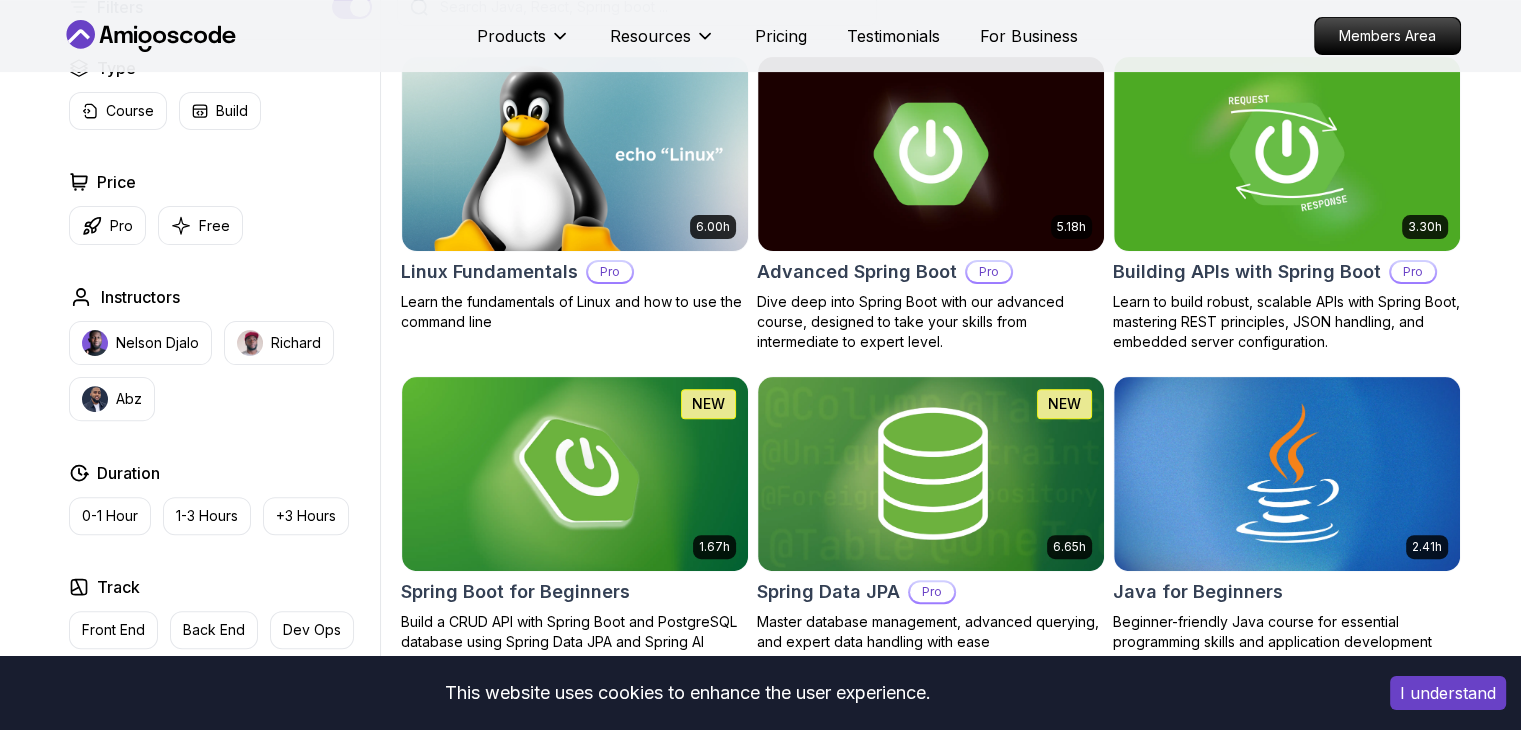scroll, scrollTop: 0, scrollLeft: 0, axis: both 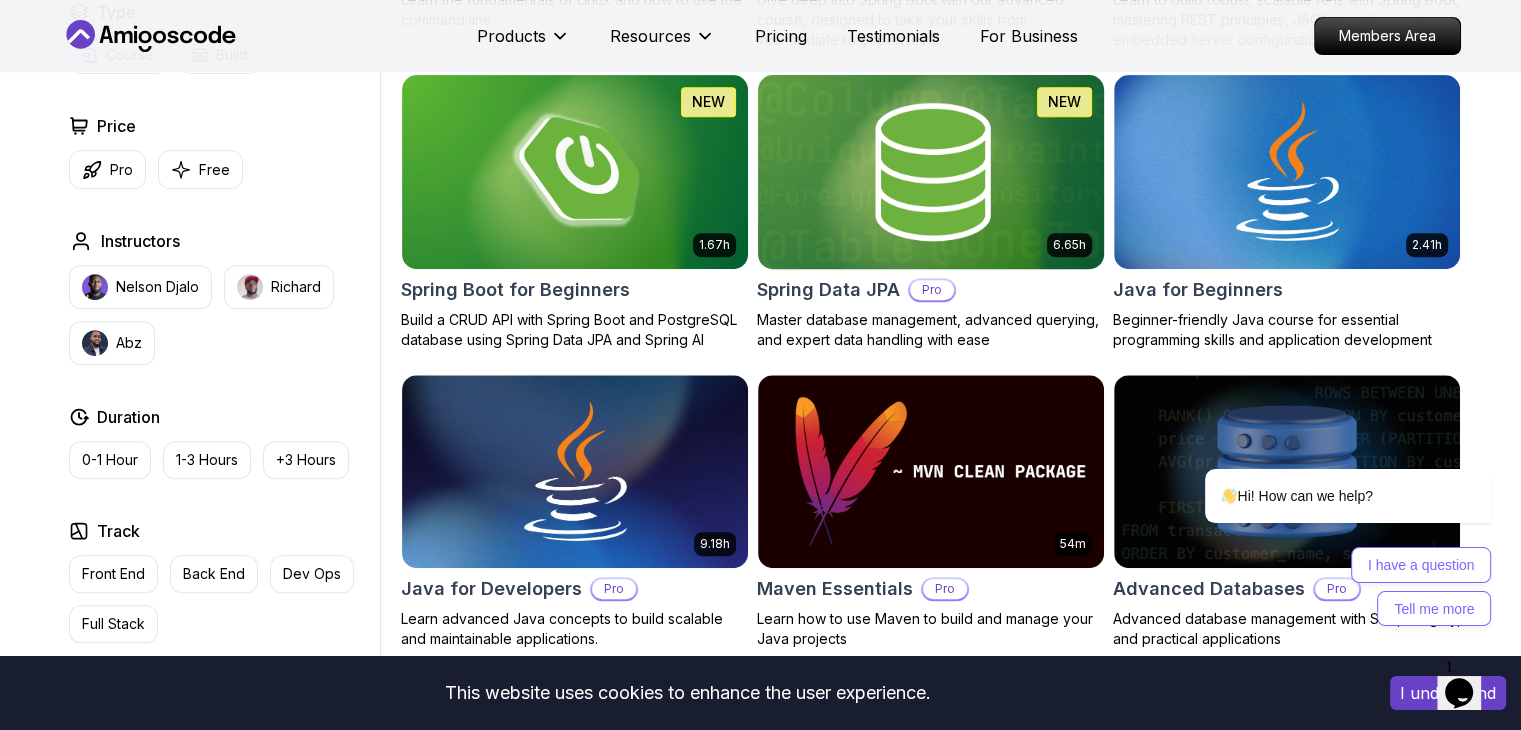 click on "This website uses cookies to enhance the user experience. I understand Products Resources Pricing Testimonials For Business Members Area Products Resources Pricing Testimonials For Business Members Area All Courses Learn Java, Spring Boot, DevOps & More with Amigoscode Premium Courses Master in-demand skills like Java, Spring Boot, DevOps, React, and more through hands-on, expert-led courses. Advance your software development career with real-world projects and practical learning. Filters Filters Type Course Build Price Pro Free Instructors Nelson Djalo Richard Abz Duration 0-1 Hour 1-3 Hours +3 Hours Track Front End Back End Dev Ops Full Stack Level Junior Mid-level Senior 6.00h Linux Fundamentals Pro Learn the fundamentals of Linux and how to use the command line 5.18h Advanced Spring Boot Pro Dive deep into Spring Boot with our advanced course, designed to take your skills from intermediate to expert level. 3.30h Building APIs with Spring Boot Pro 1.67h NEW Spring Boot for Beginners 6.65h NEW Pro 2.41h Pro" at bounding box center [760, 4101] 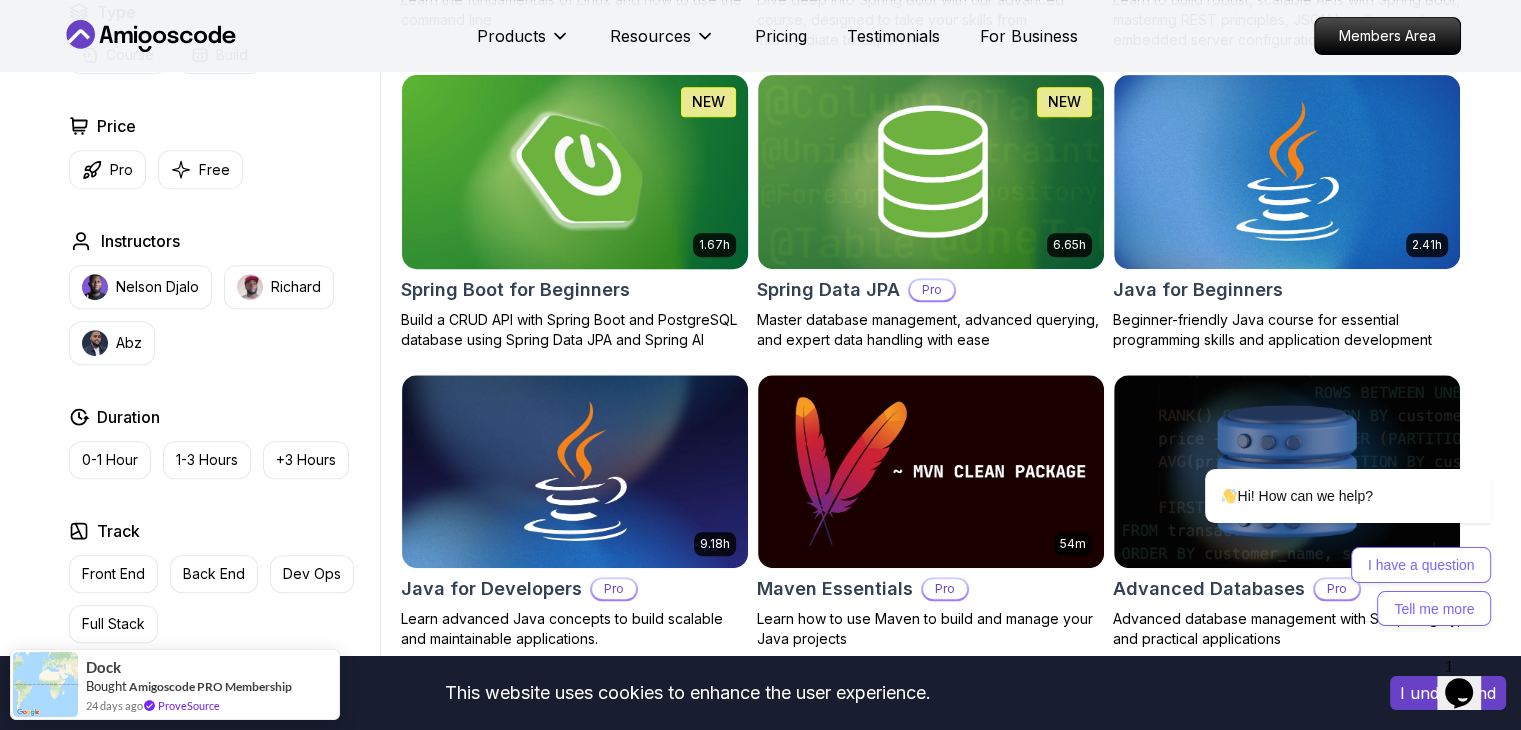 click at bounding box center [574, 171] 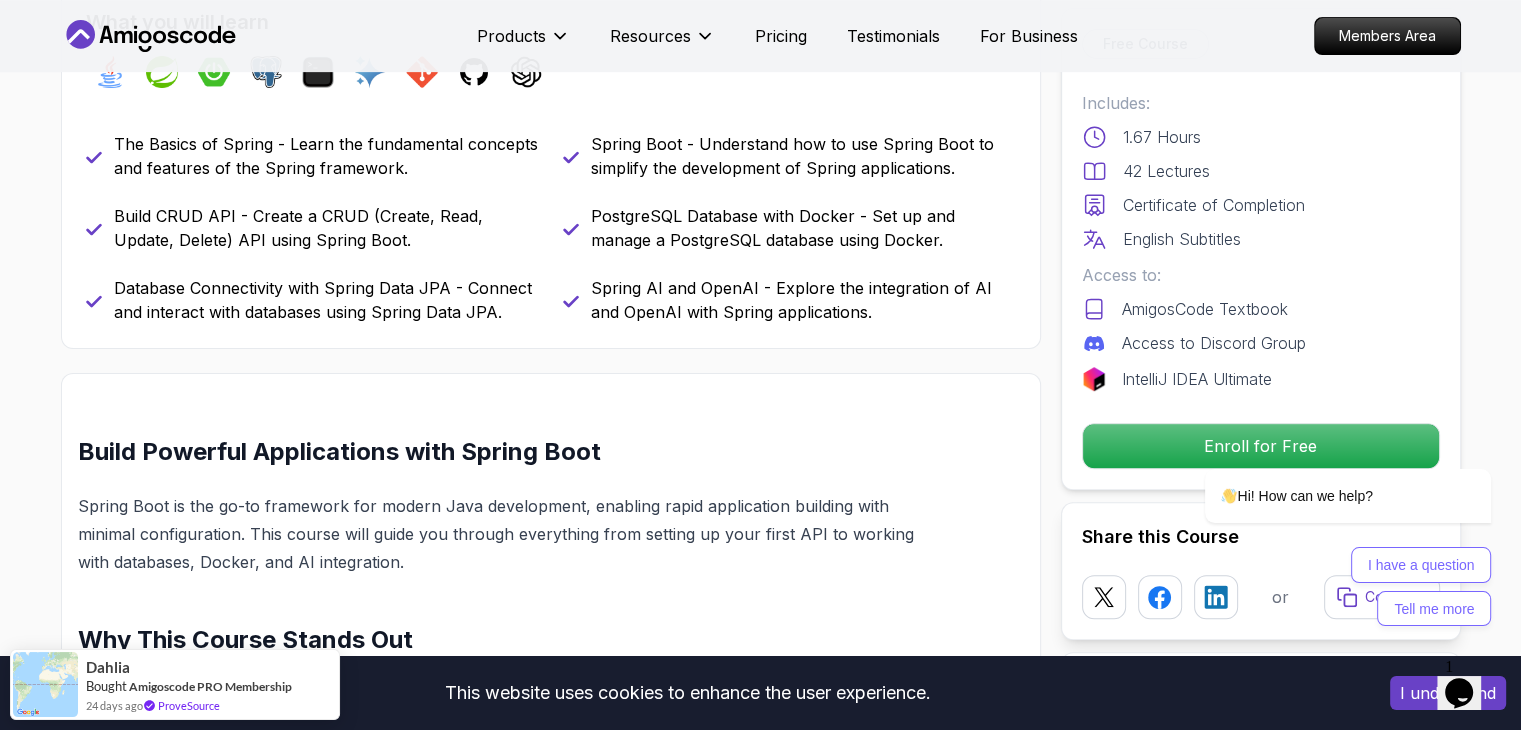 scroll, scrollTop: 888, scrollLeft: 0, axis: vertical 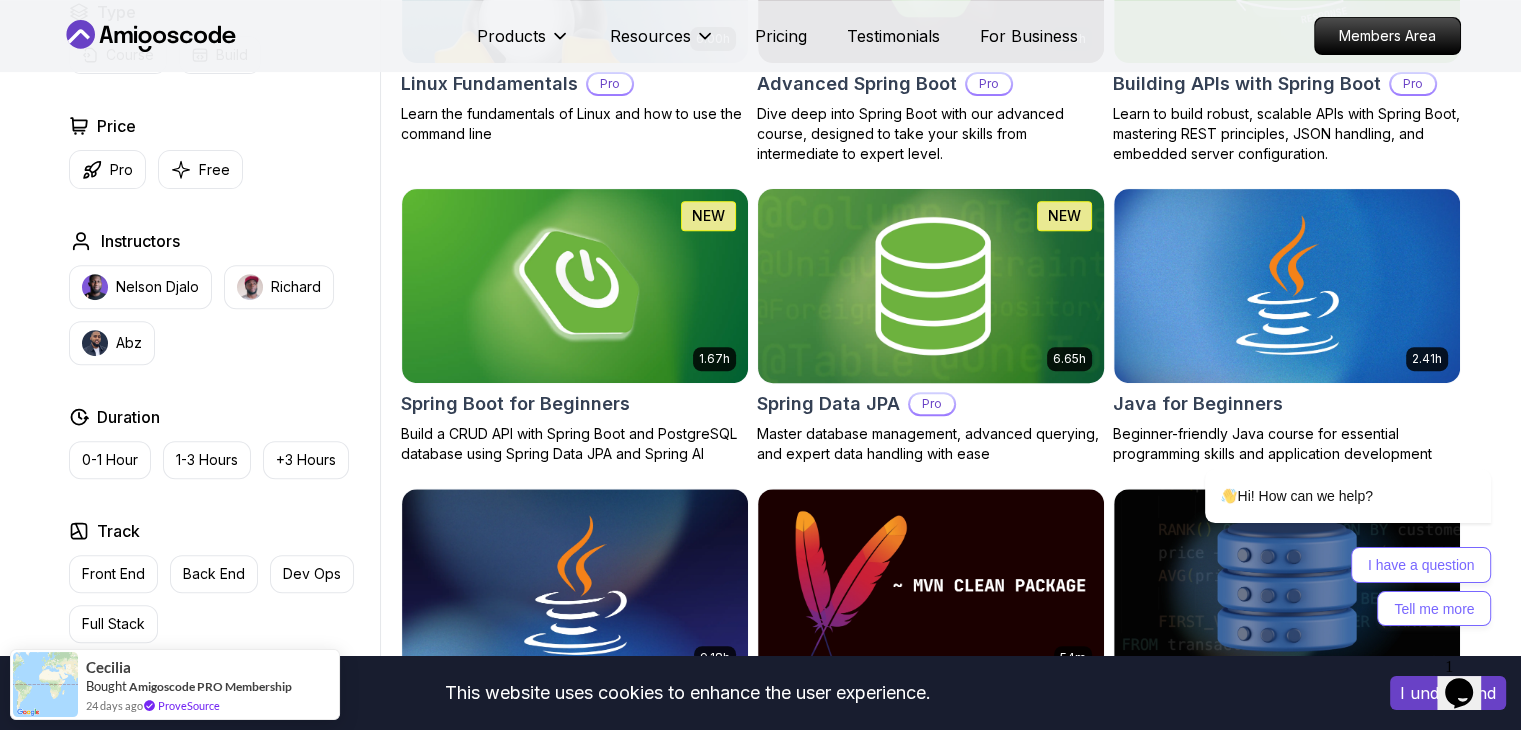 click at bounding box center [930, 285] 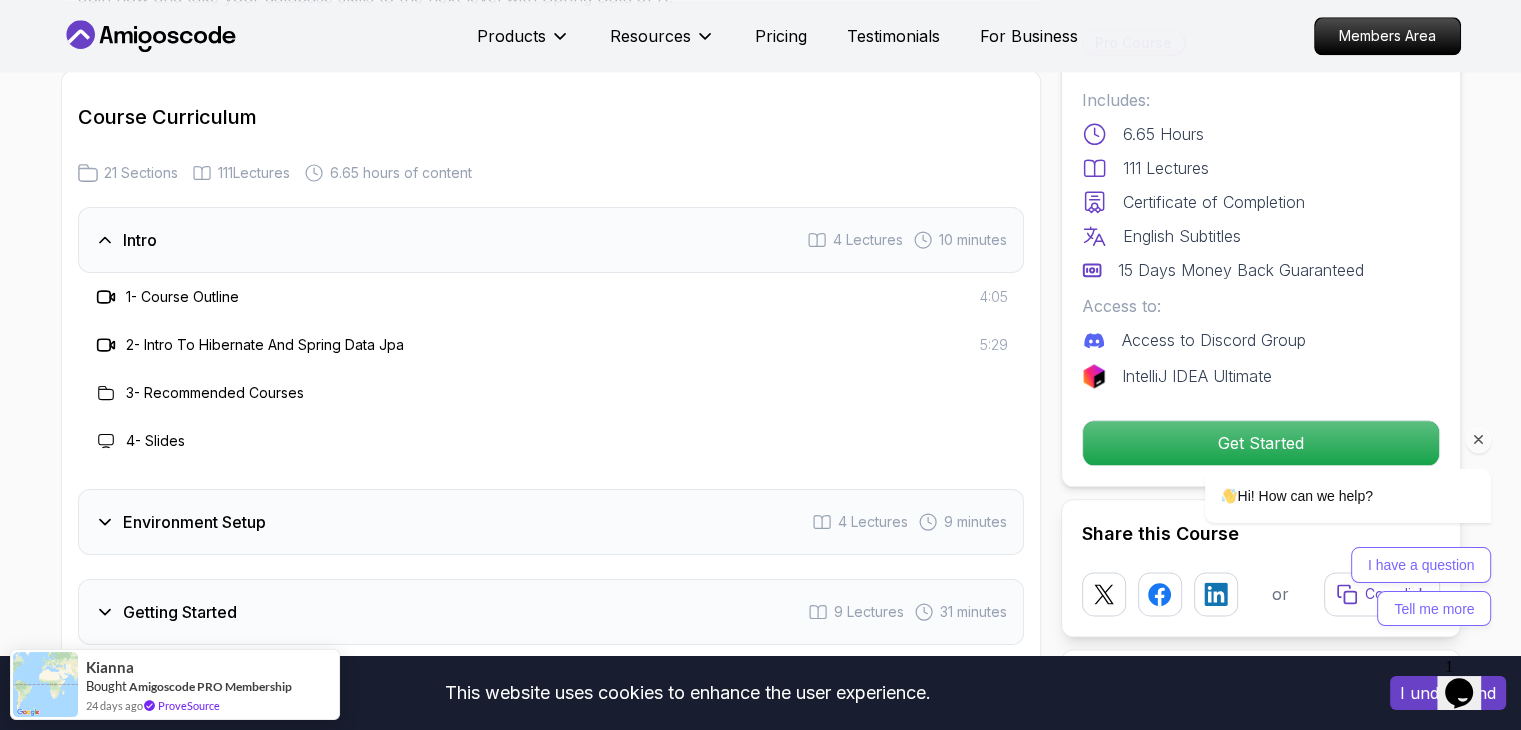 scroll, scrollTop: 2340, scrollLeft: 0, axis: vertical 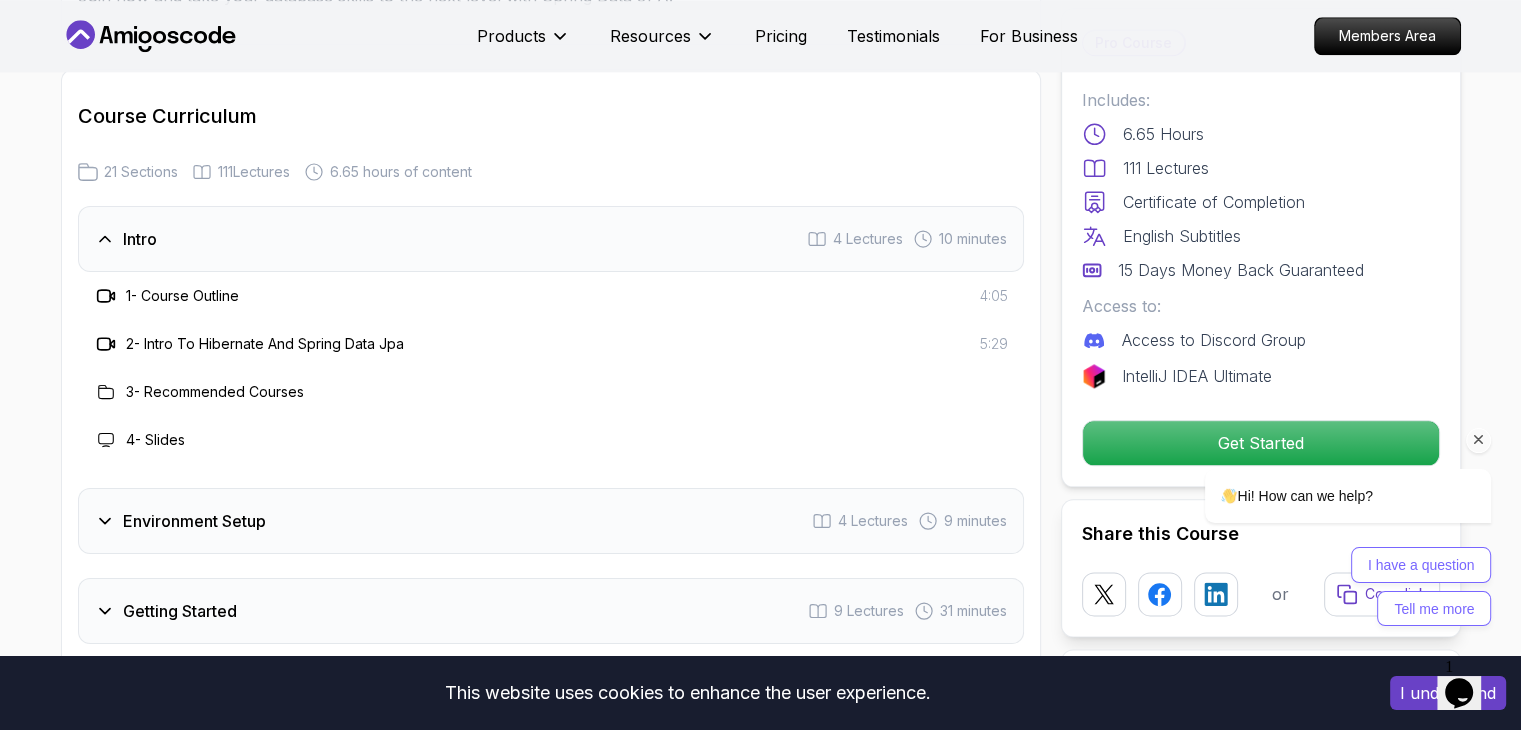 click at bounding box center [1322, 440] 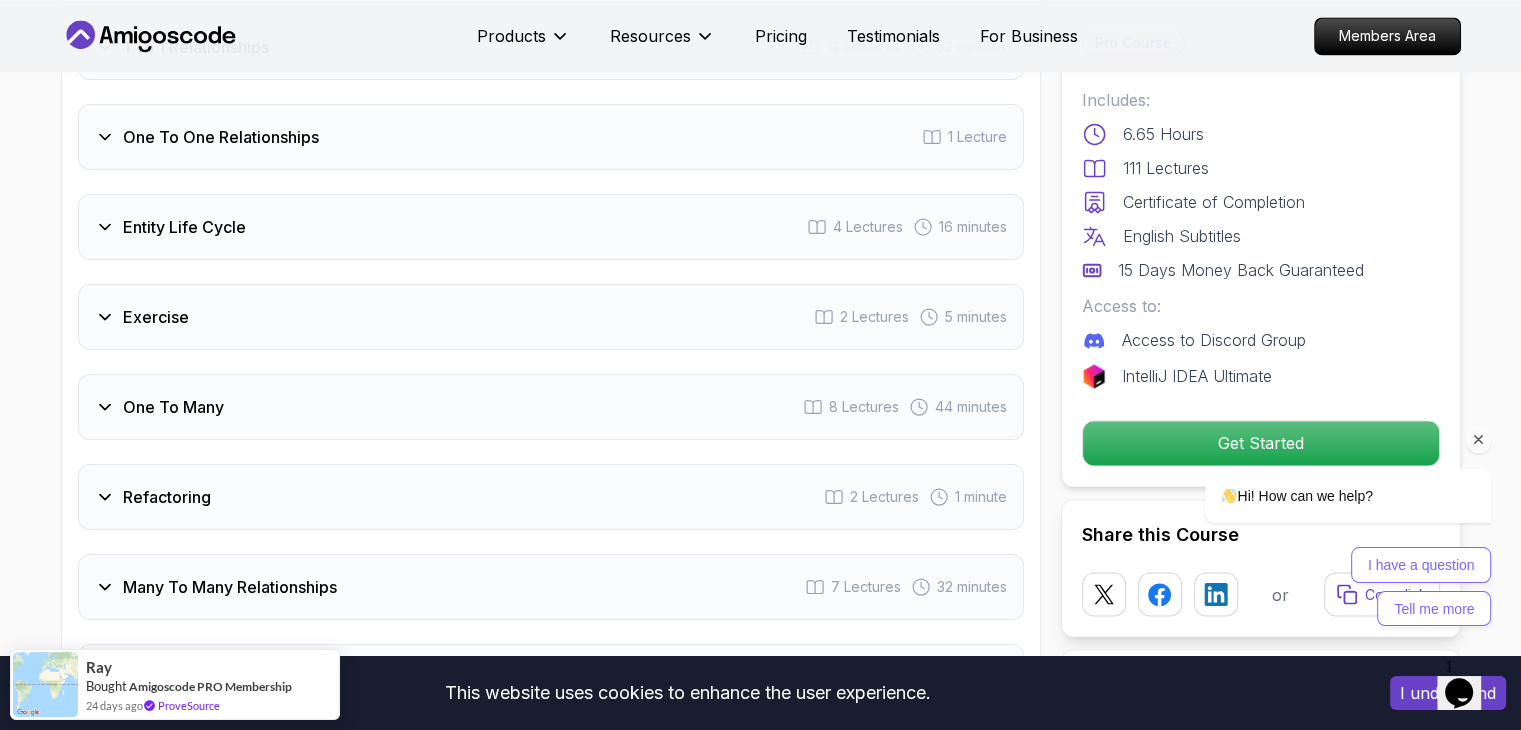 scroll, scrollTop: 3266, scrollLeft: 0, axis: vertical 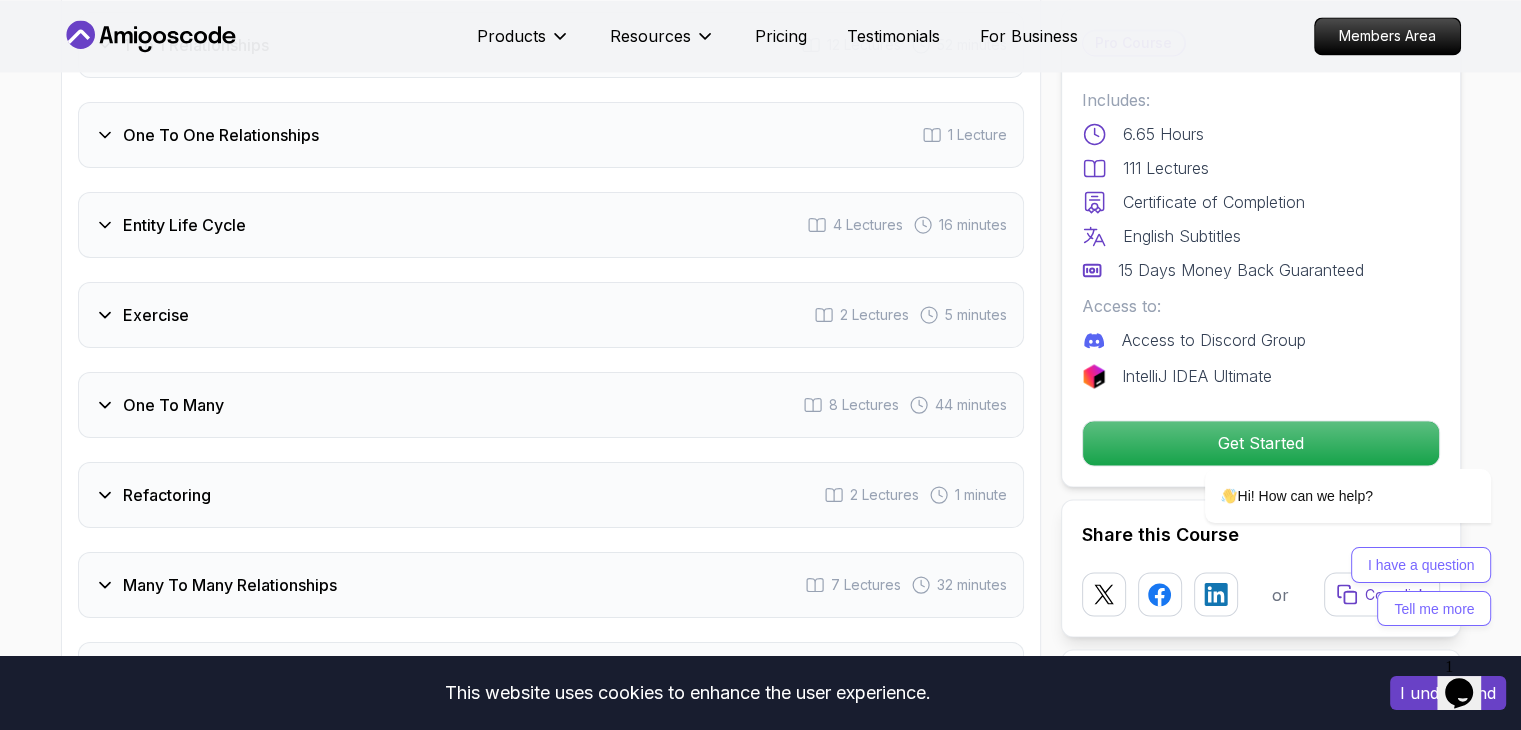 click 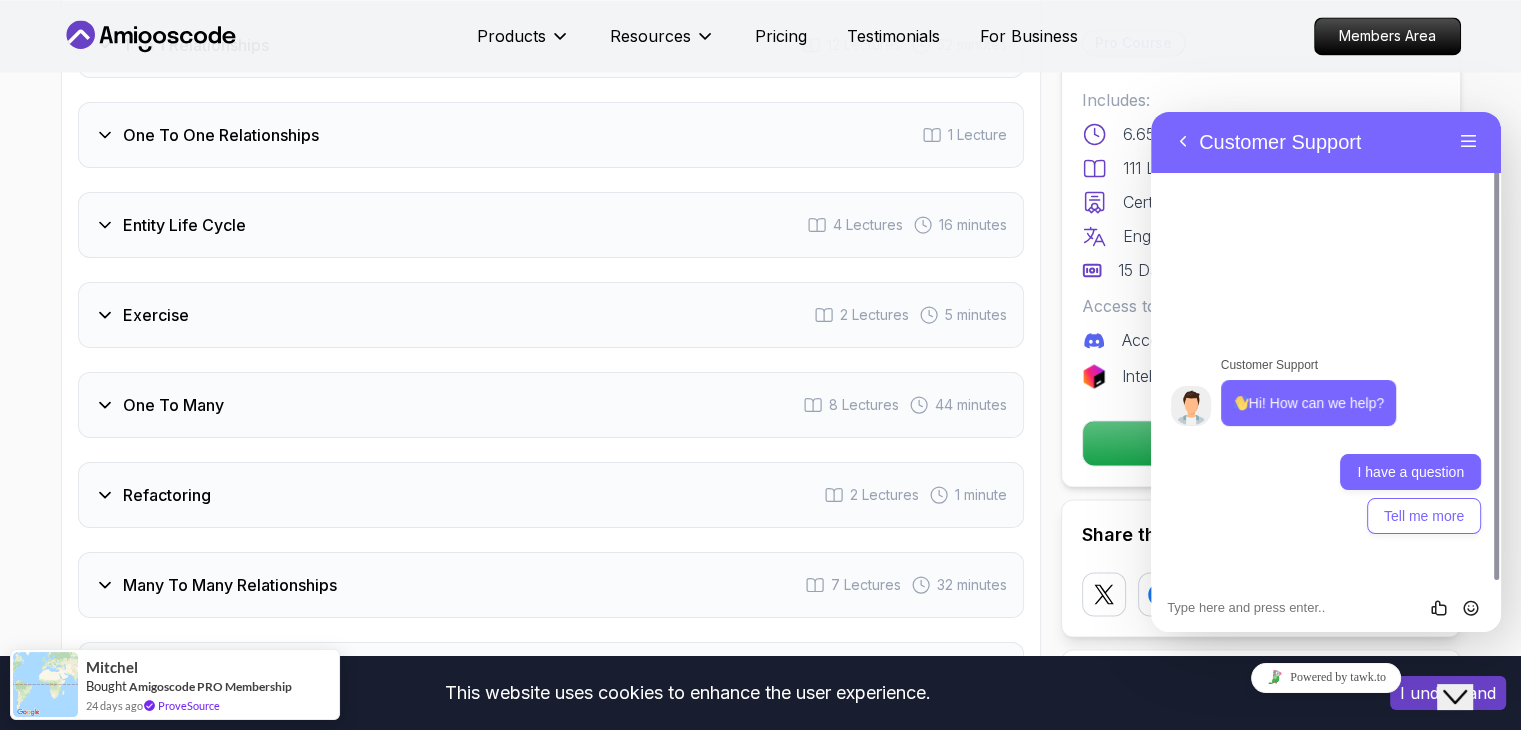 click on "I have a question" at bounding box center (1410, 472) 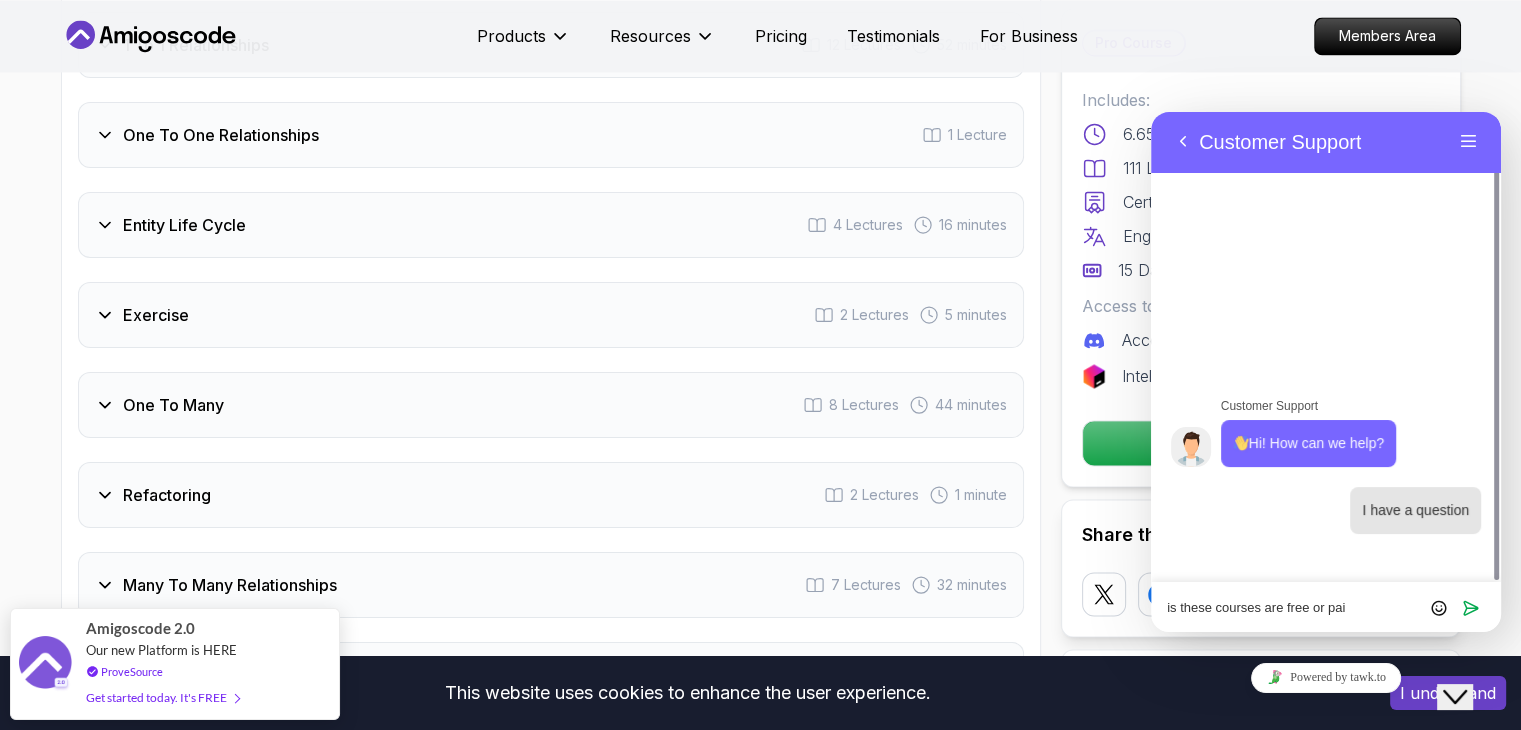 type on "is these courses are free or paid" 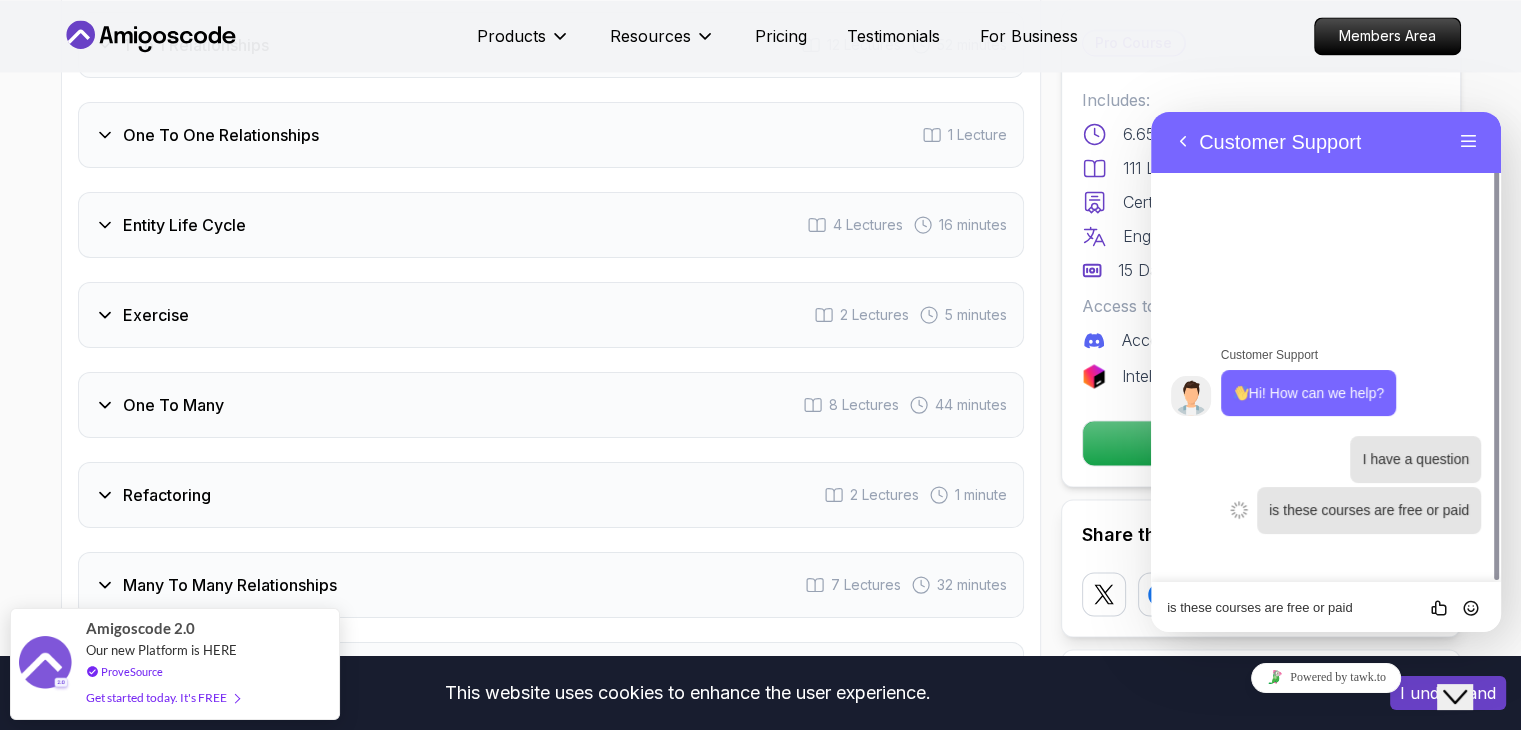 type 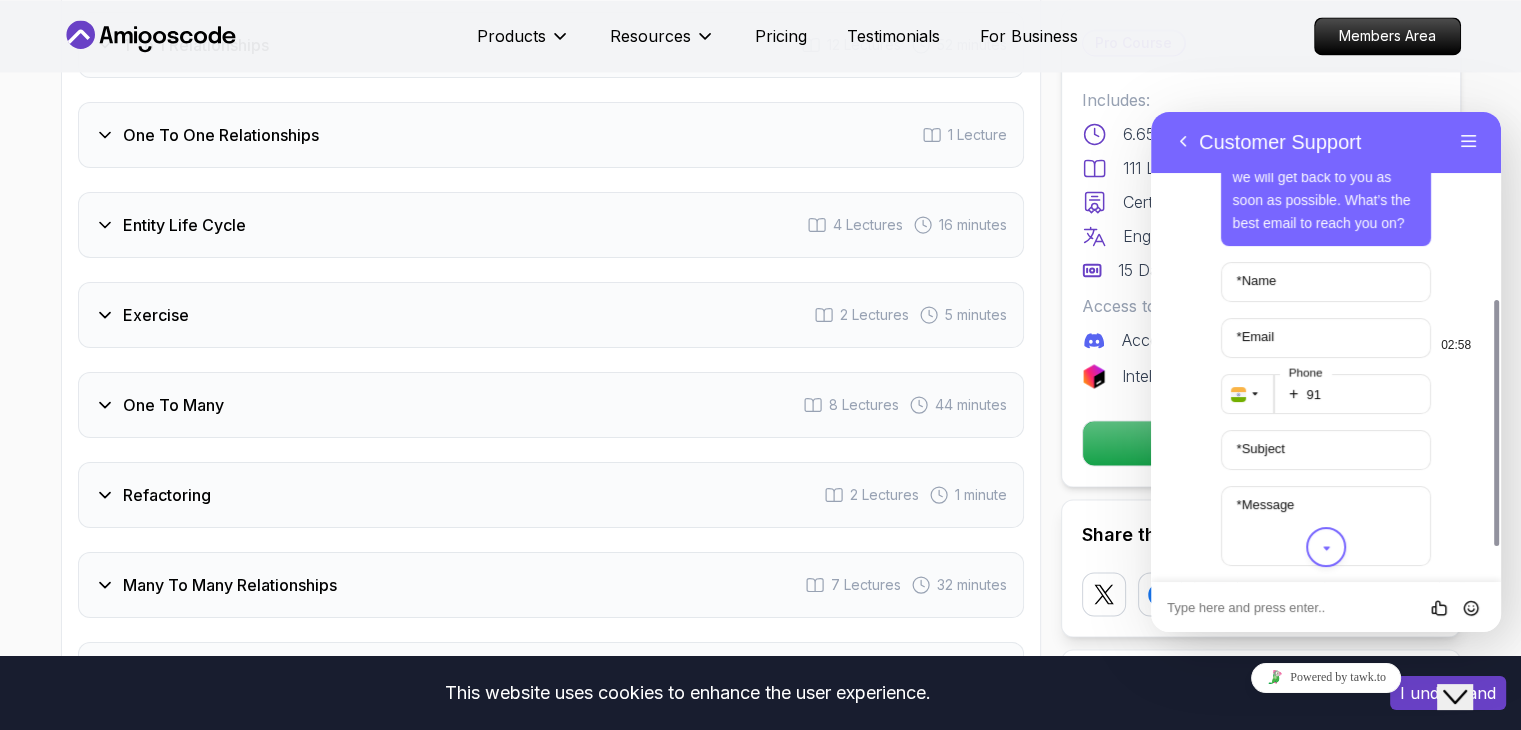 scroll, scrollTop: 423, scrollLeft: 0, axis: vertical 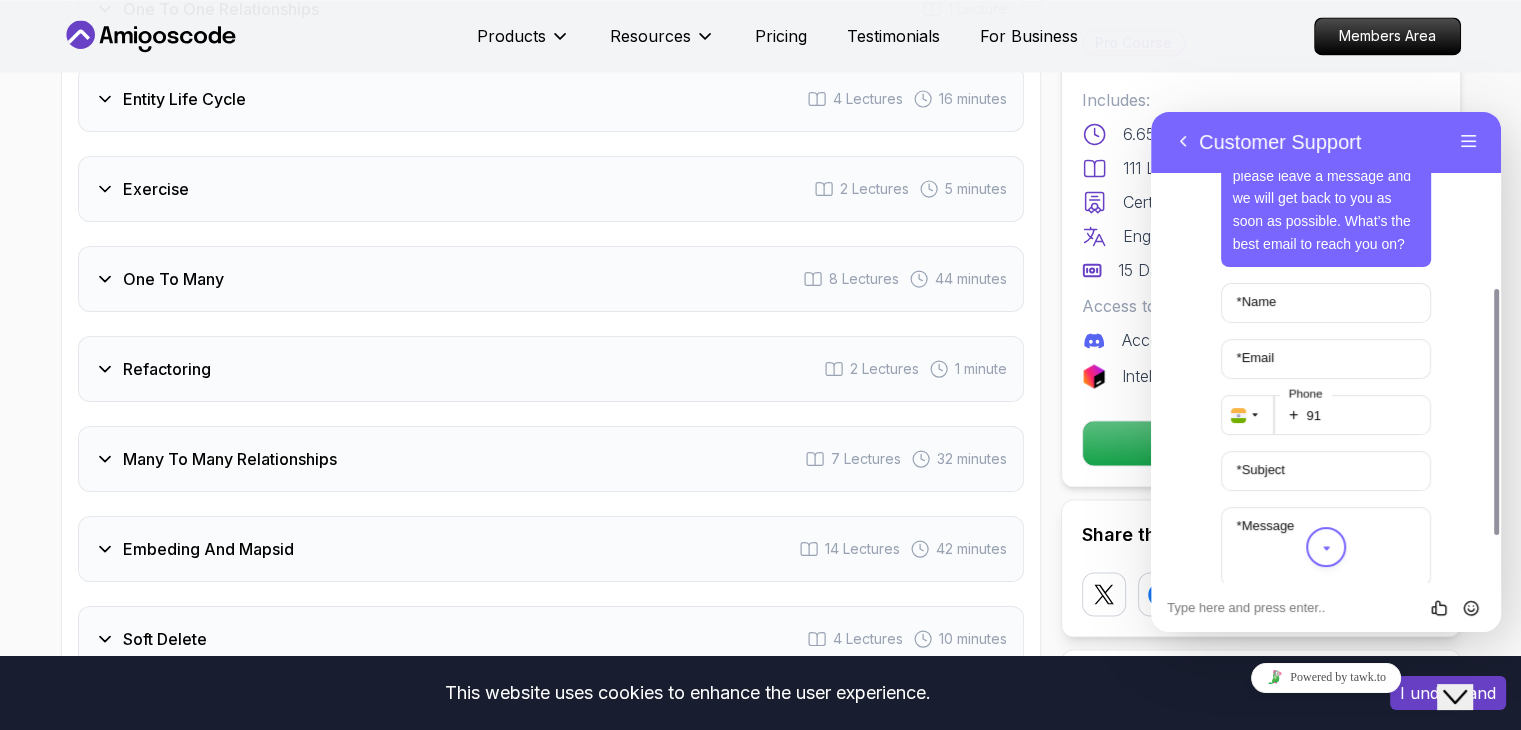 click on "Close Chat This icon closes the chat window." at bounding box center (1455, 697) 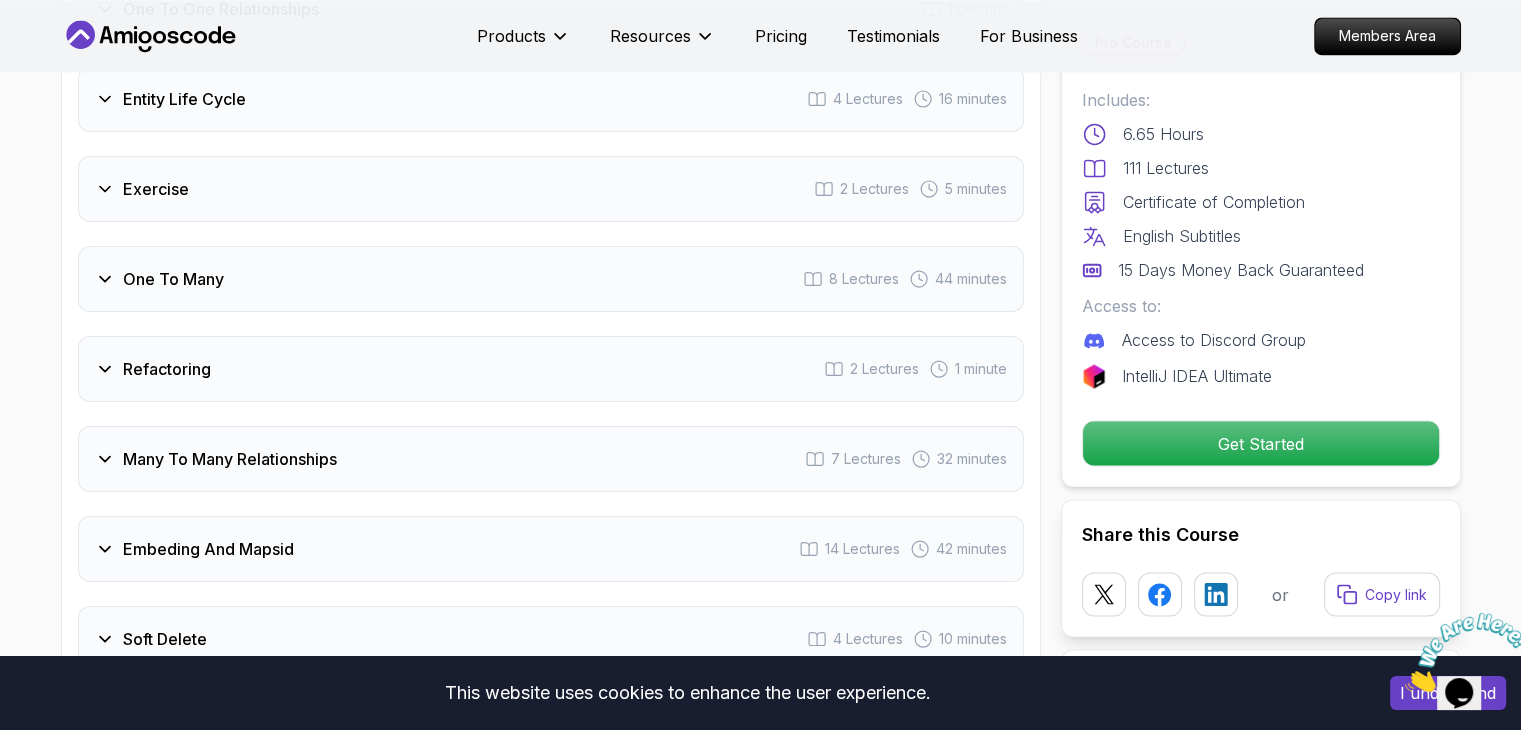 click at bounding box center (1405, 686) 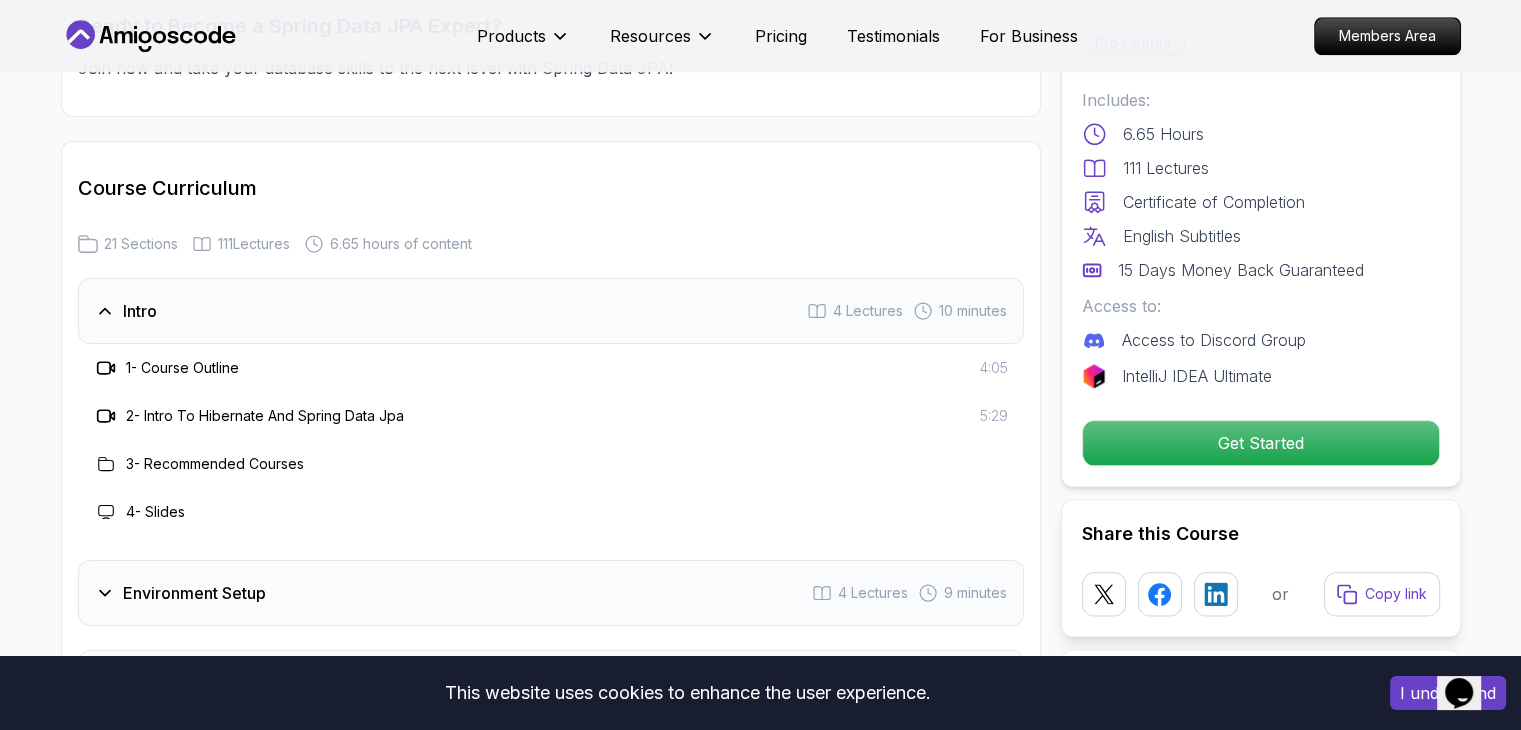 scroll, scrollTop: 2222, scrollLeft: 0, axis: vertical 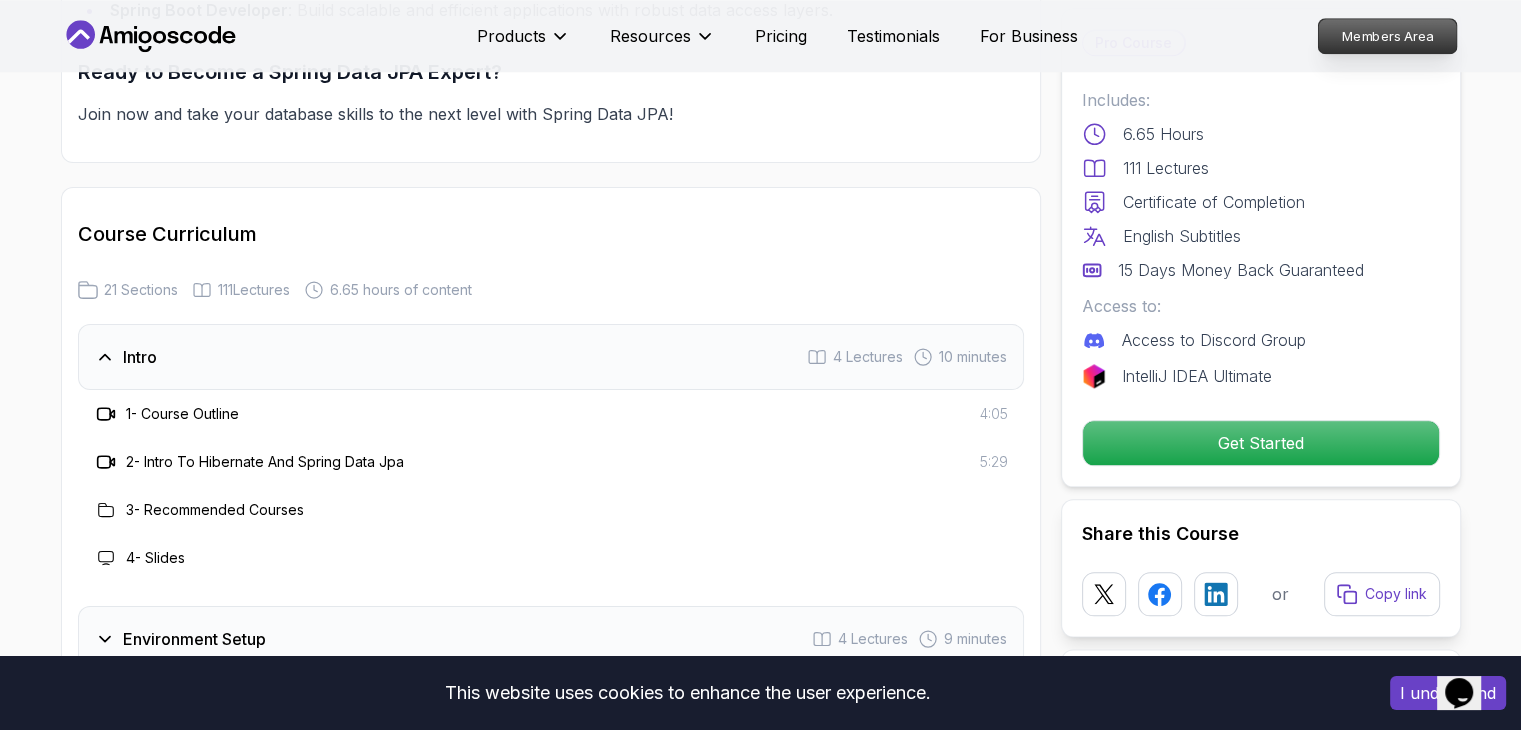 click on "Members Area" at bounding box center (1387, 36) 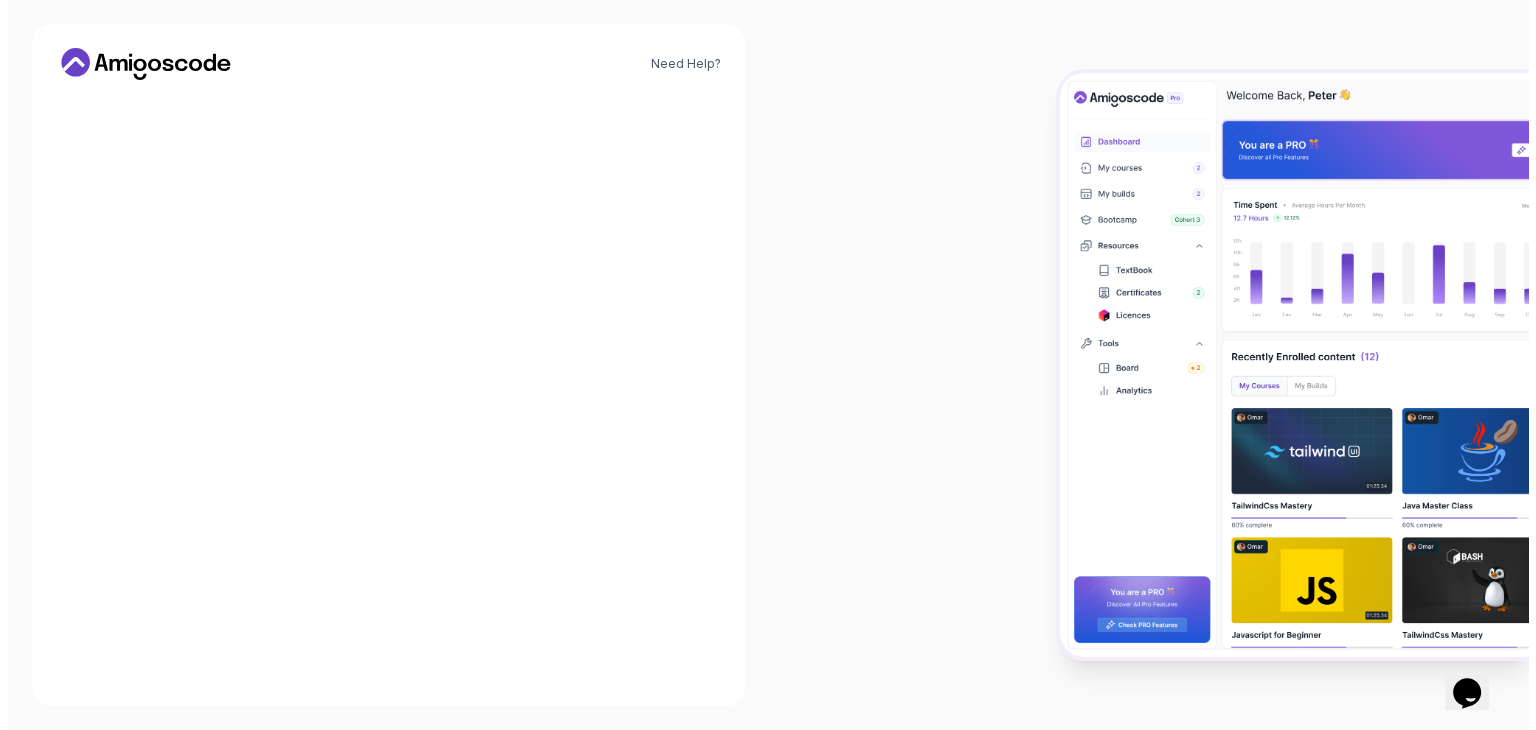 scroll, scrollTop: 0, scrollLeft: 0, axis: both 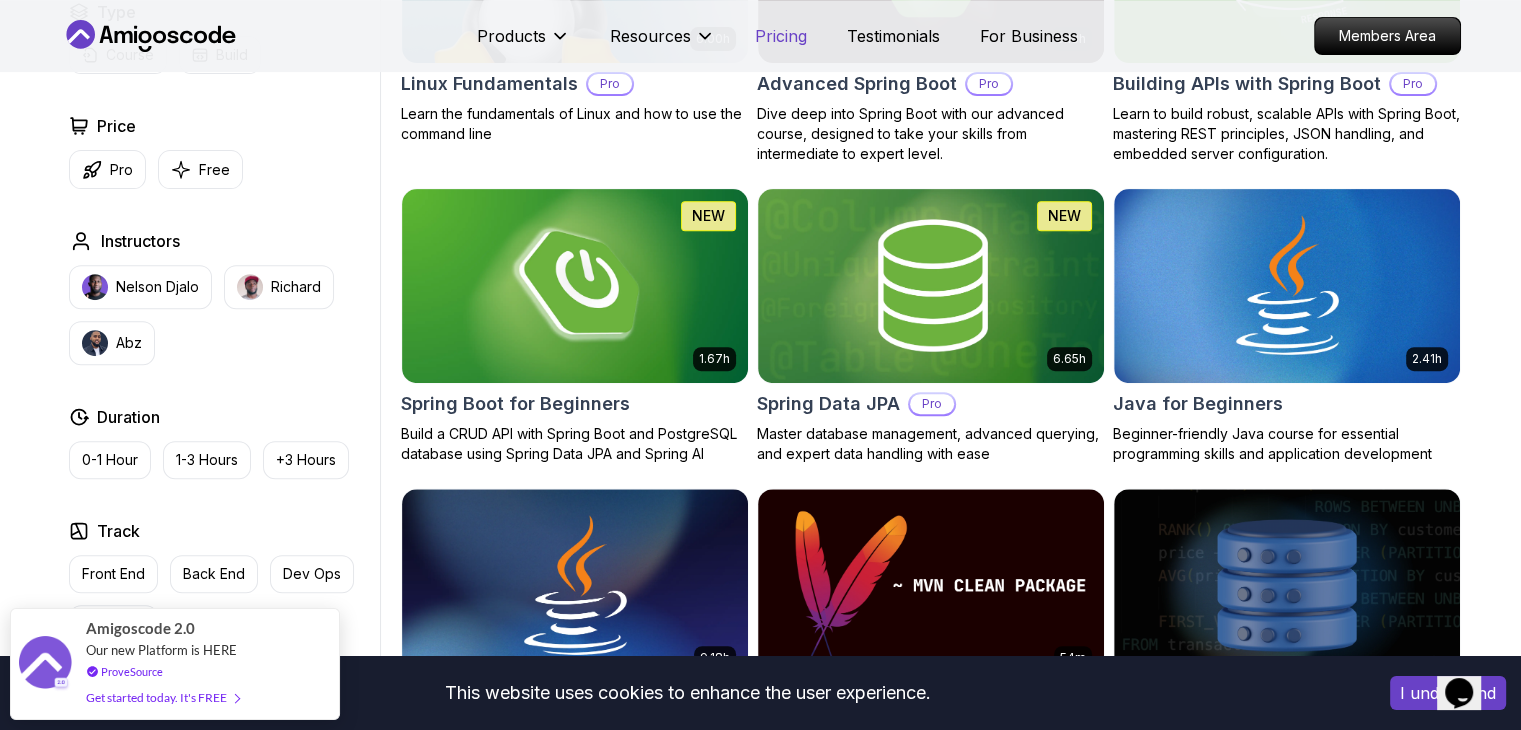 click on "Pricing" at bounding box center (781, 36) 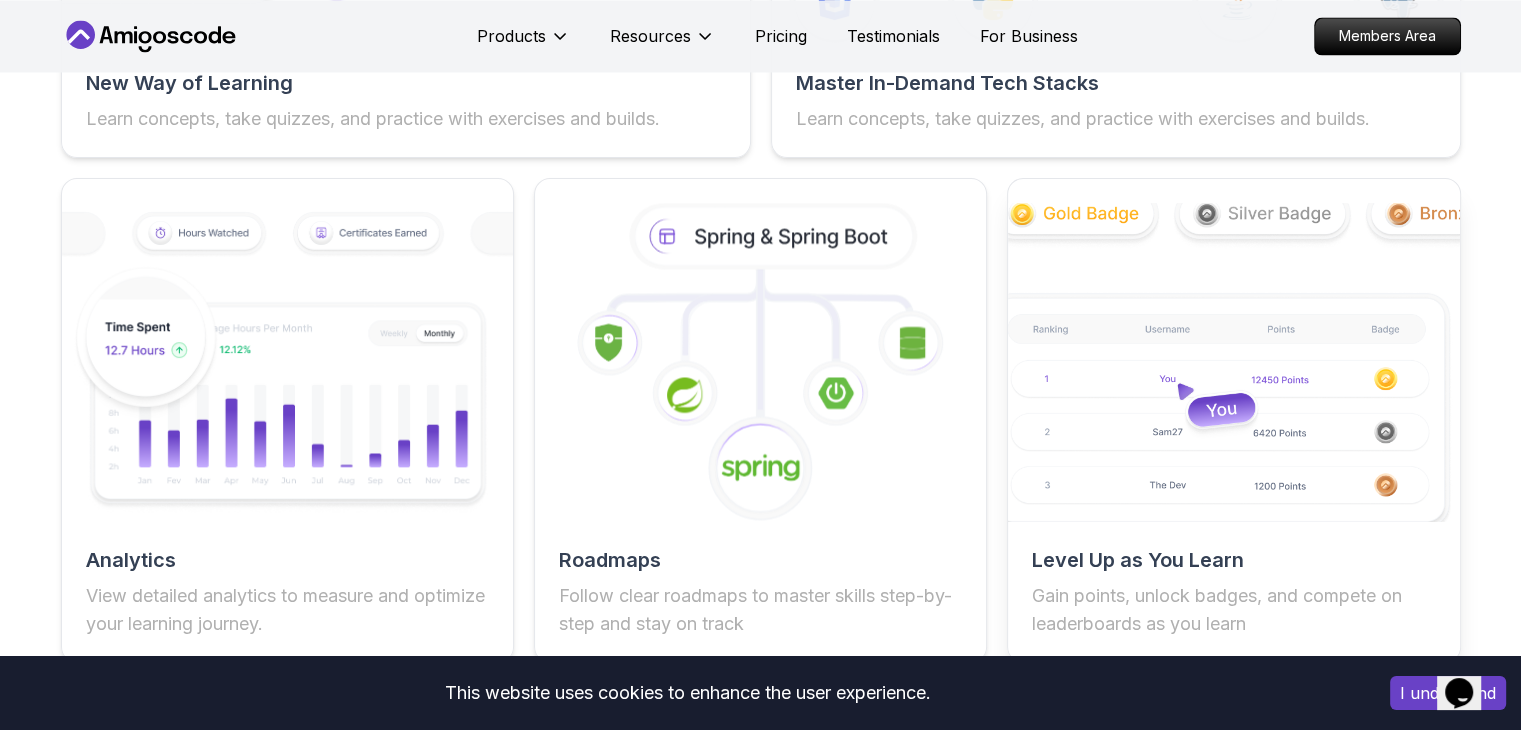 scroll, scrollTop: 3526, scrollLeft: 0, axis: vertical 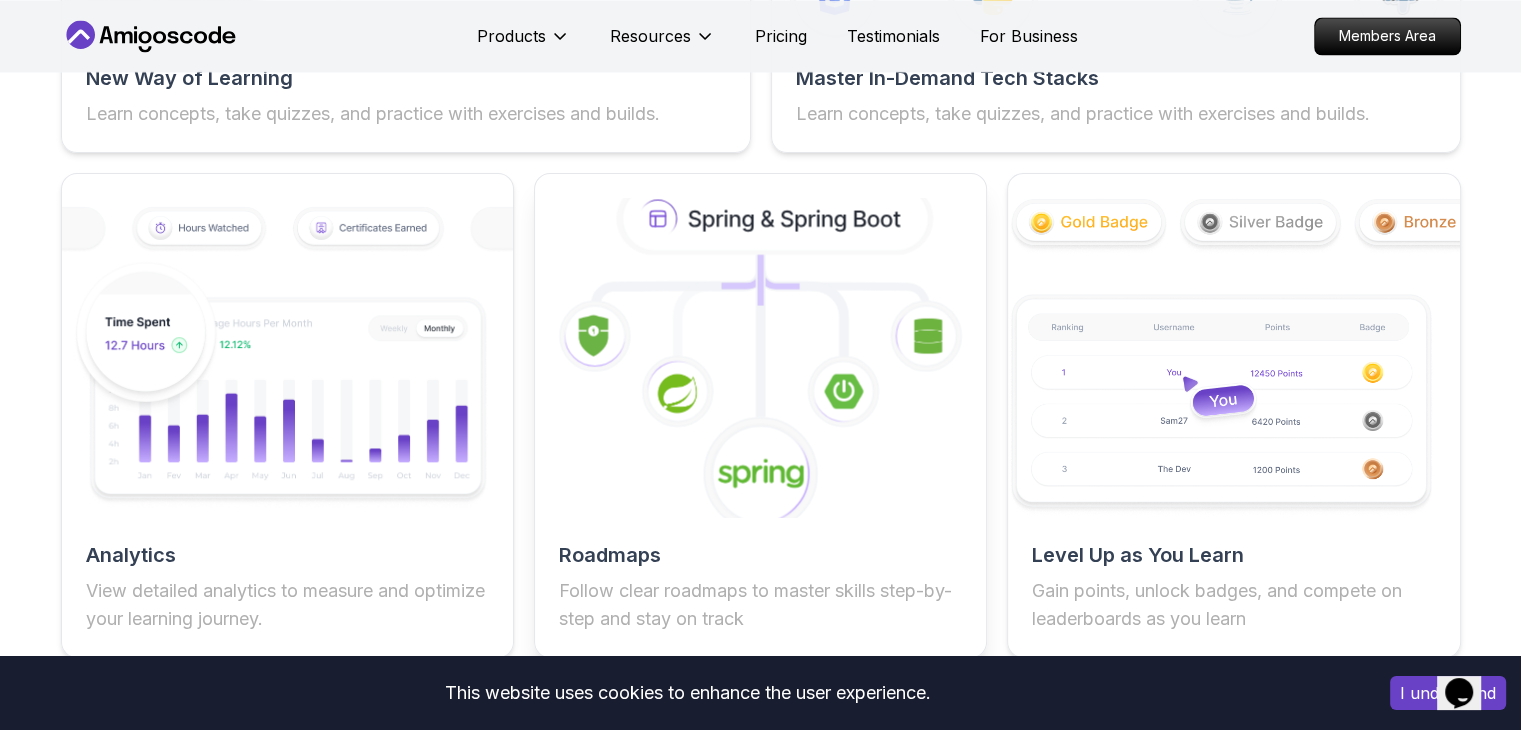 click 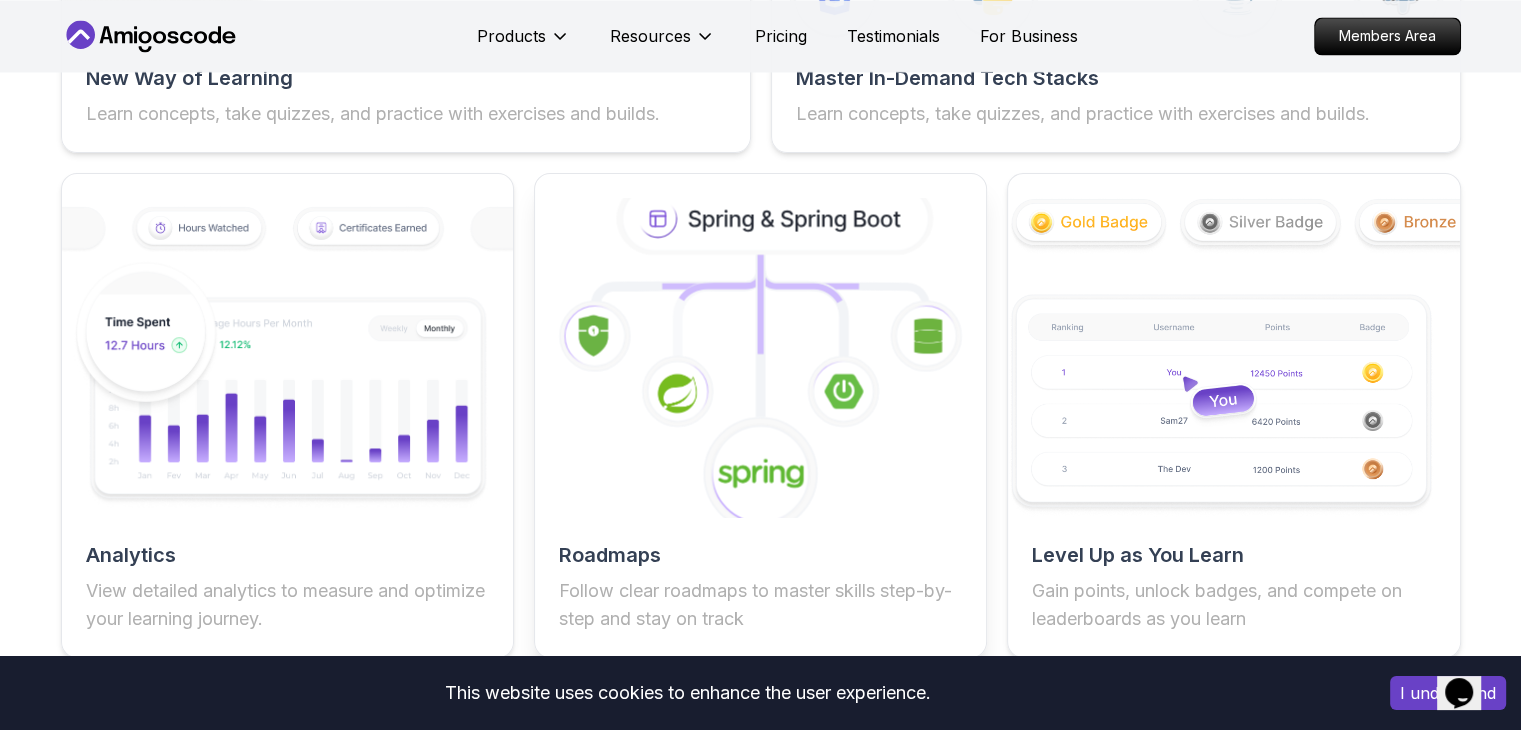 click 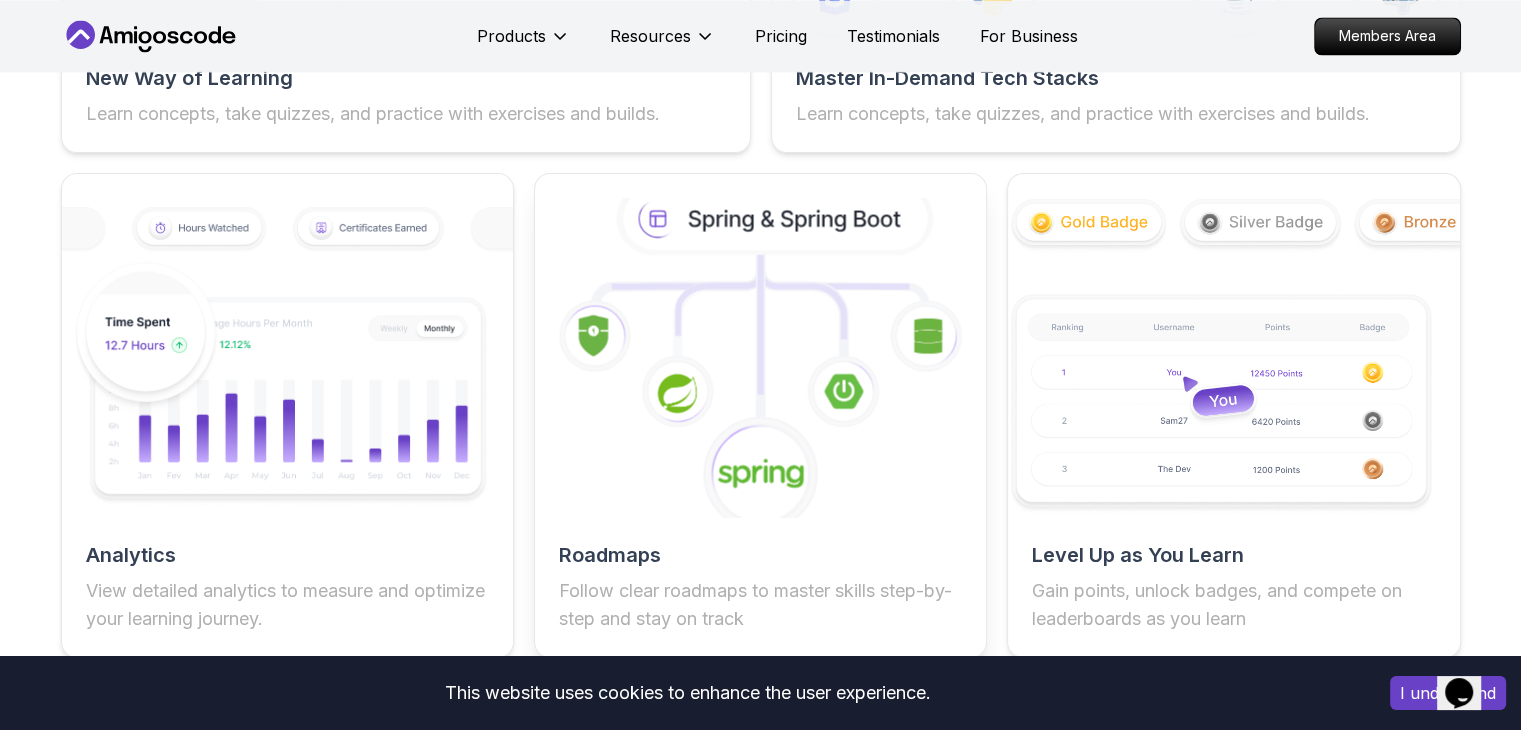 click on "Roadmaps" at bounding box center (760, 555) 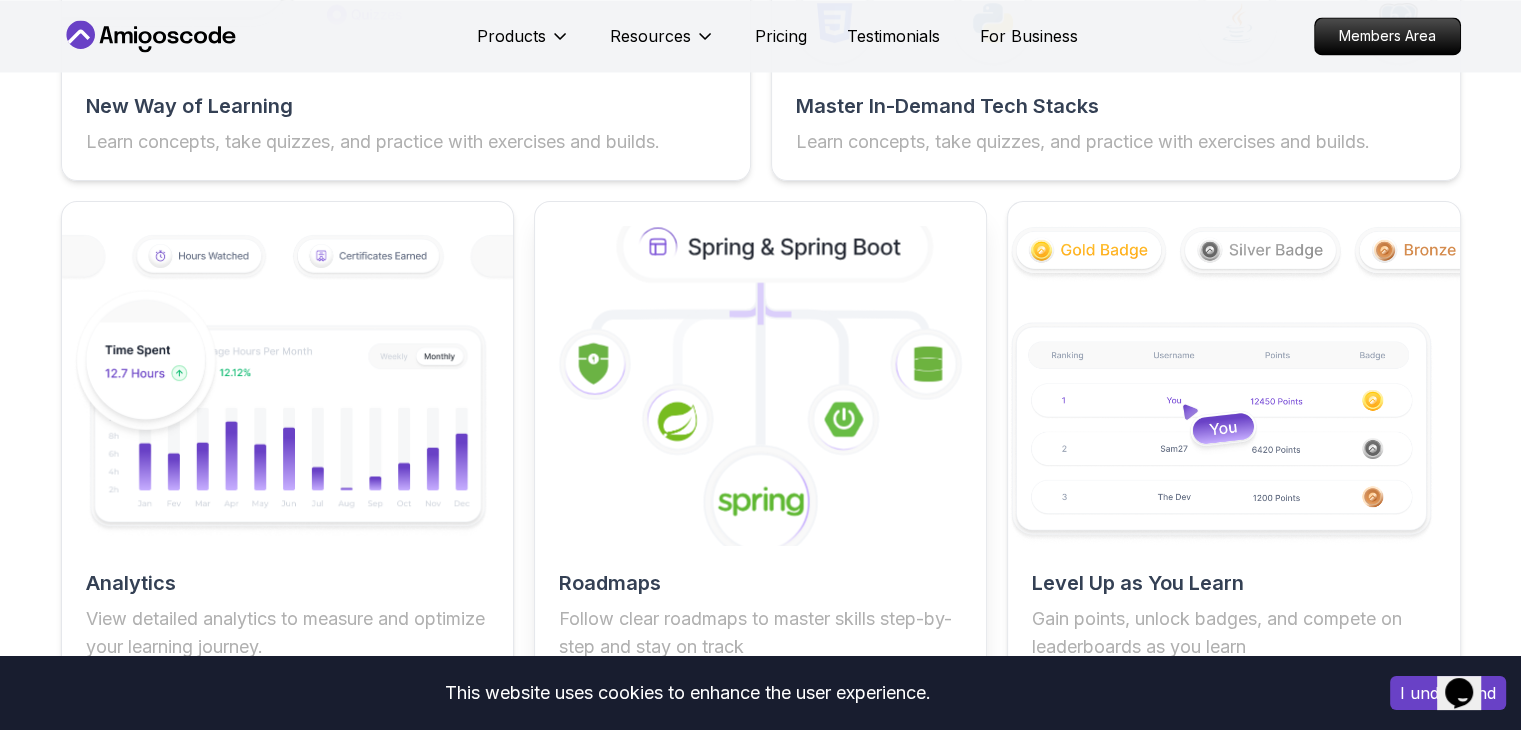 scroll, scrollTop: 3494, scrollLeft: 0, axis: vertical 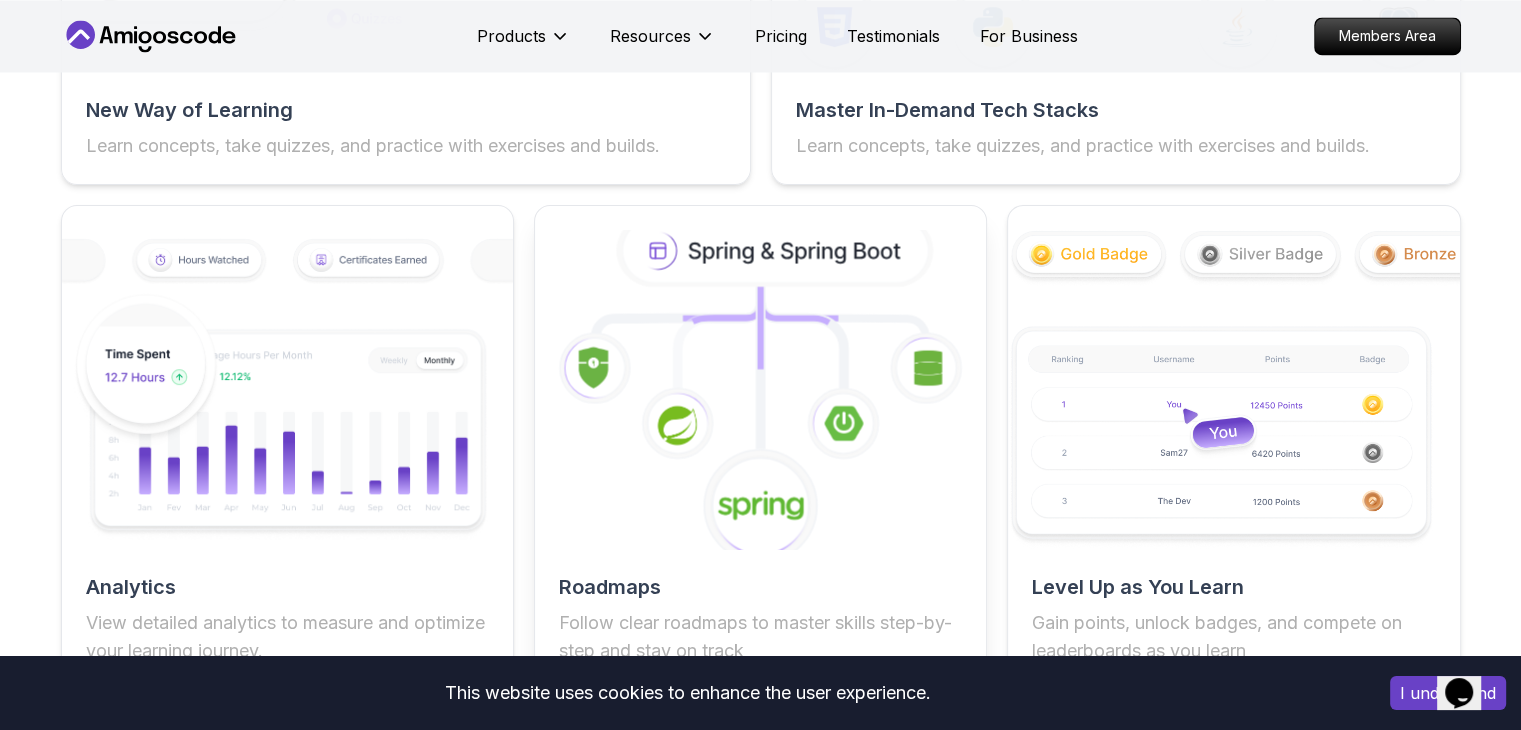 click 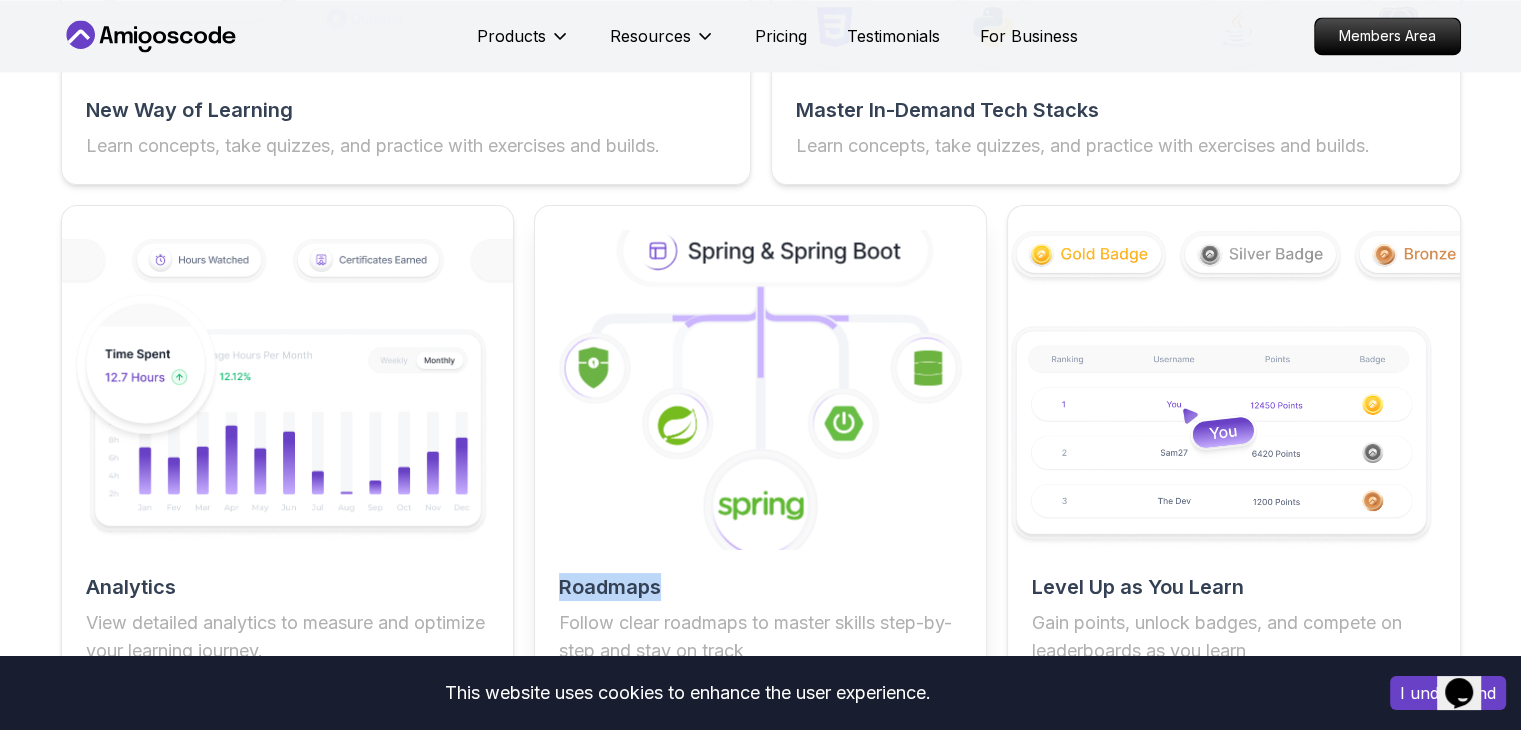 click 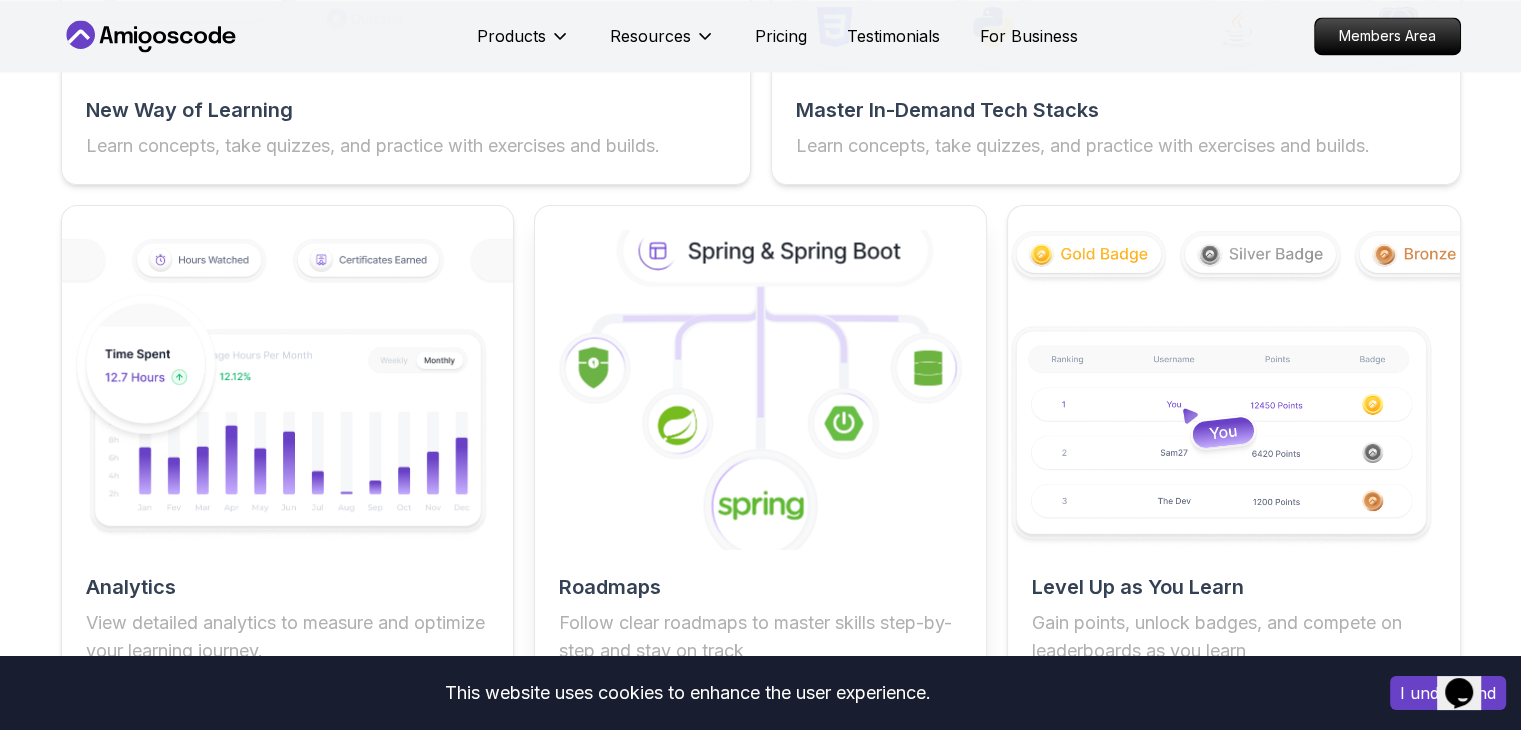 click 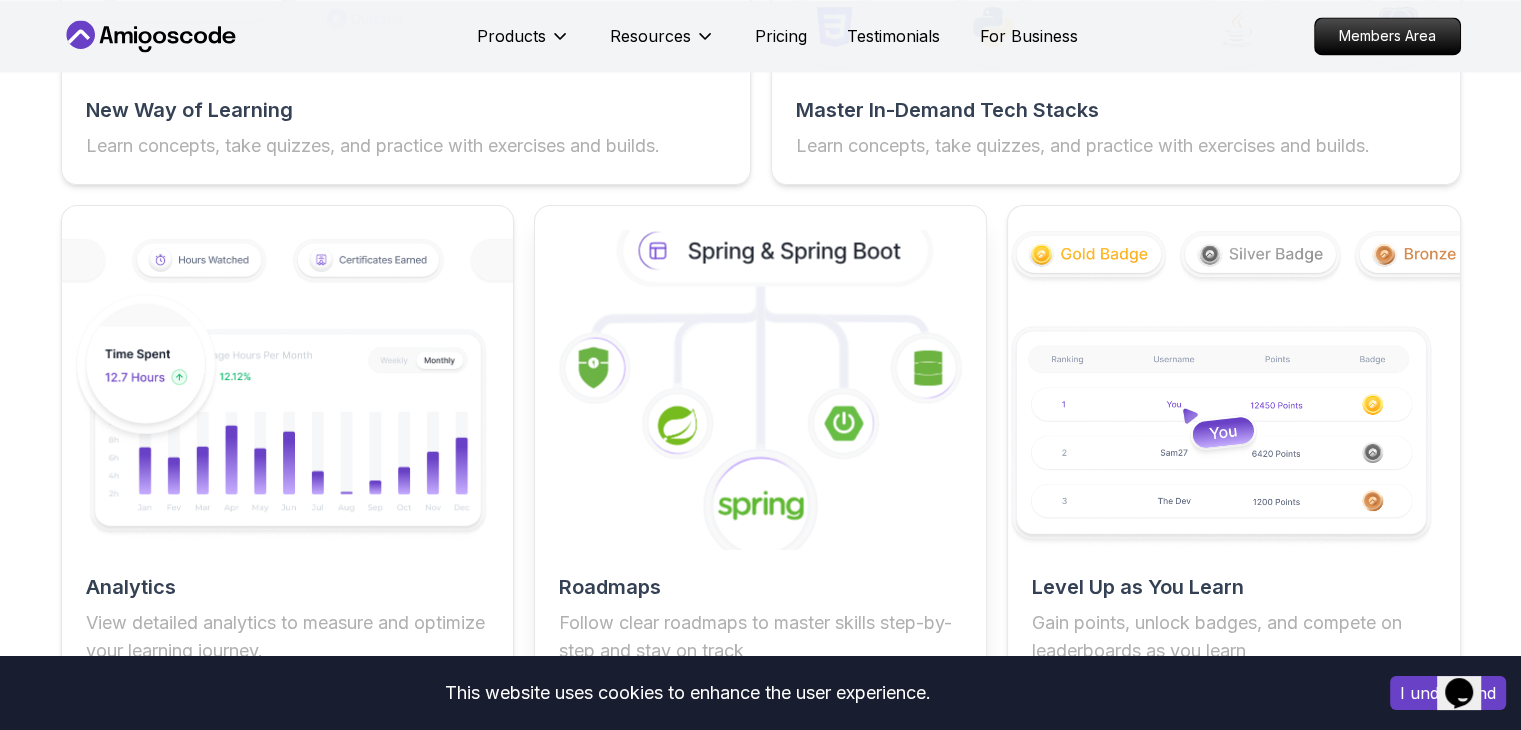 click 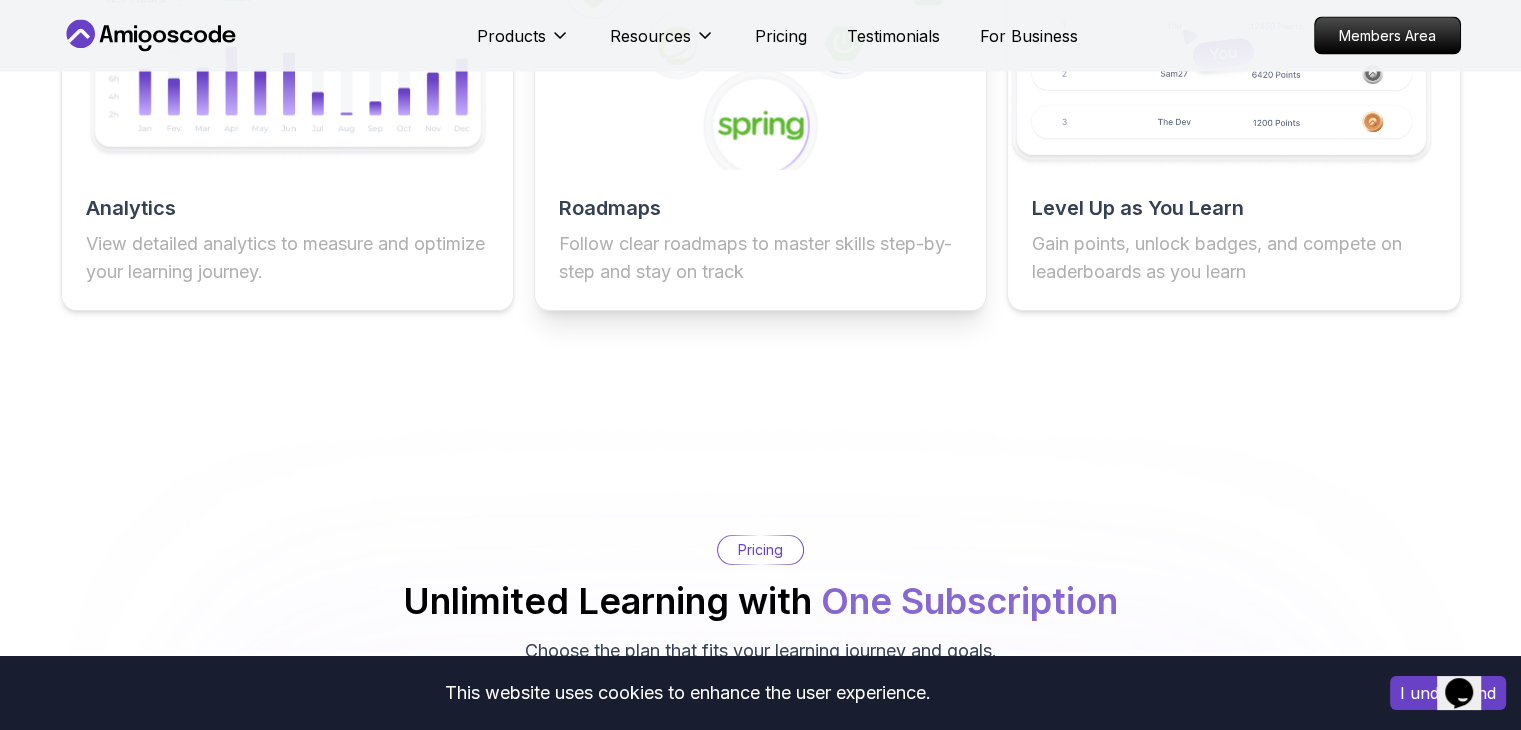 scroll, scrollTop: 3872, scrollLeft: 0, axis: vertical 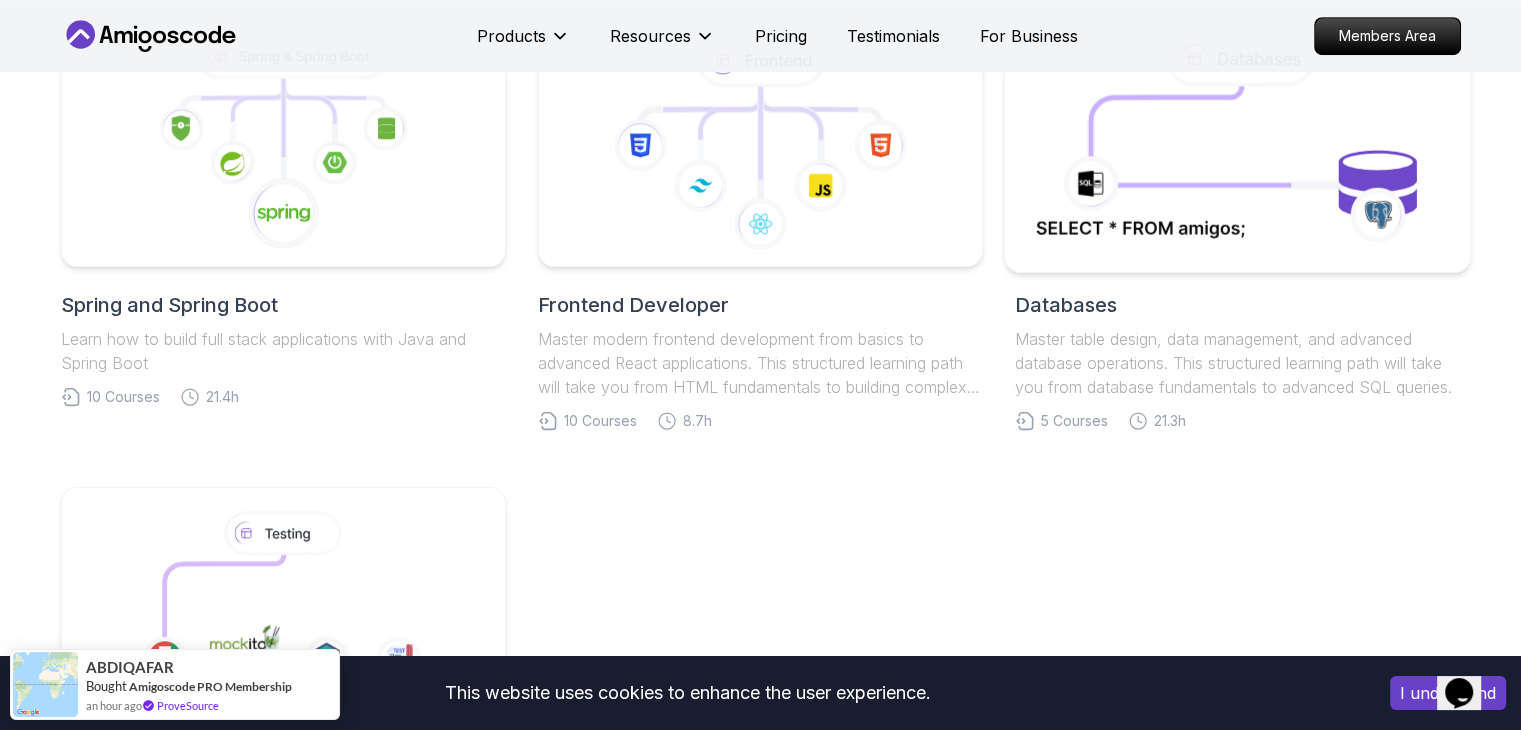 click on "This website uses cookies to enhance the user experience. I understand Products Resources Pricing Testimonials For Business Members Area Products Resources Pricing Testimonials For Business Members Area Roadmaps Start with our   Step-by-Step Roadmaps! Master in-demand tech skills with our proven learning roadmaps. From beginner to expert, follow structured paths that thousands of developers use to land high-paying jobs and accelerate their careers in software development. Full Stack Professional v2 Master modern full-stack development with React, Node.js, TypeScript, and cloud deployment. Build scalable applications from frontend to backend with industry best practices. 6   Courses 3   Builds 17.4h Java Full Stack Learn how to build full stack applications with Java and Spring Boot 29   Courses 4   Builds 9.2h Core Java (Java Master Class) Learn how to build full stack applications with Java and Spring Boot 18   Courses 10.4h Spring and Spring Boot 10   Courses 21.4h Frontend Developer 10   Courses 8.7h 5   4" at bounding box center [760, 486] 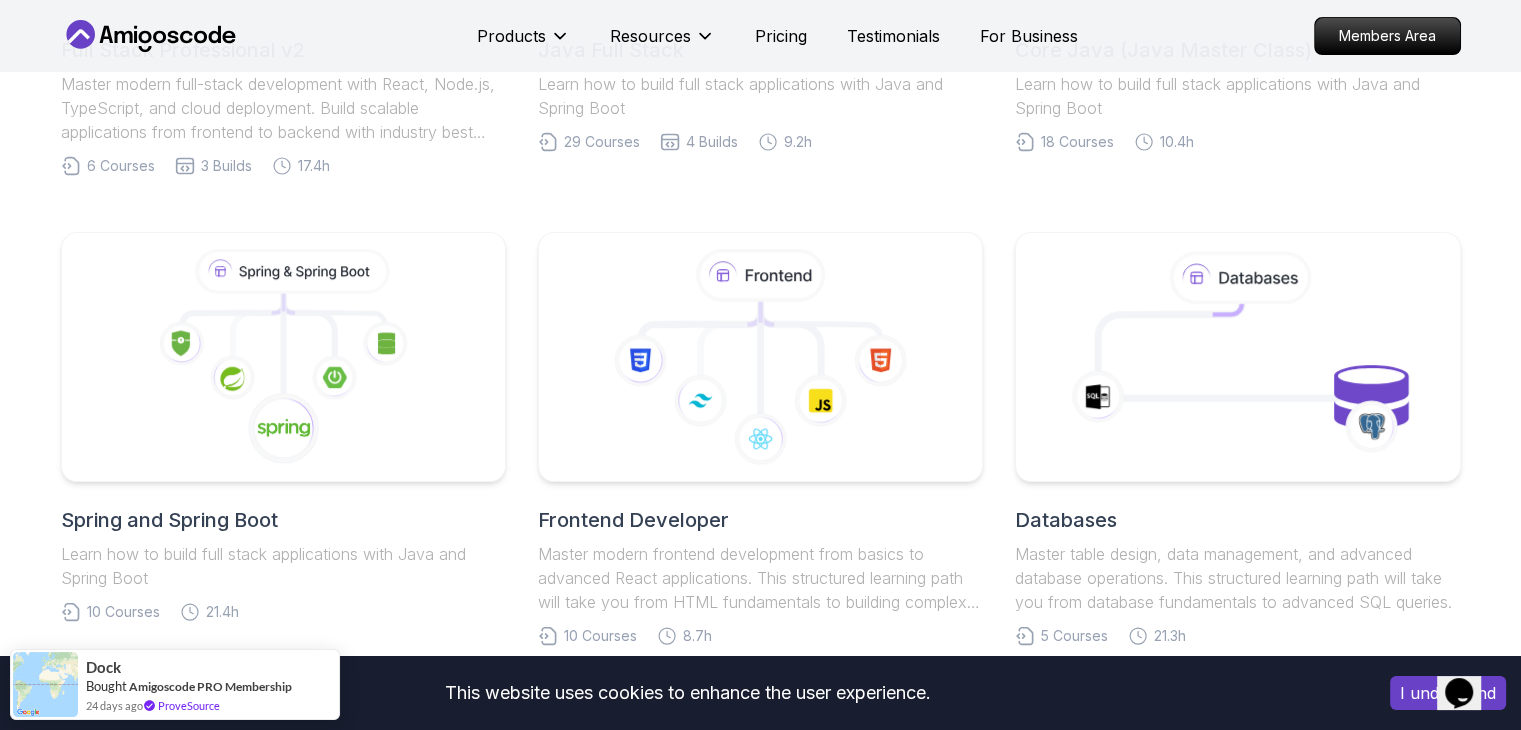 scroll, scrollTop: 761, scrollLeft: 0, axis: vertical 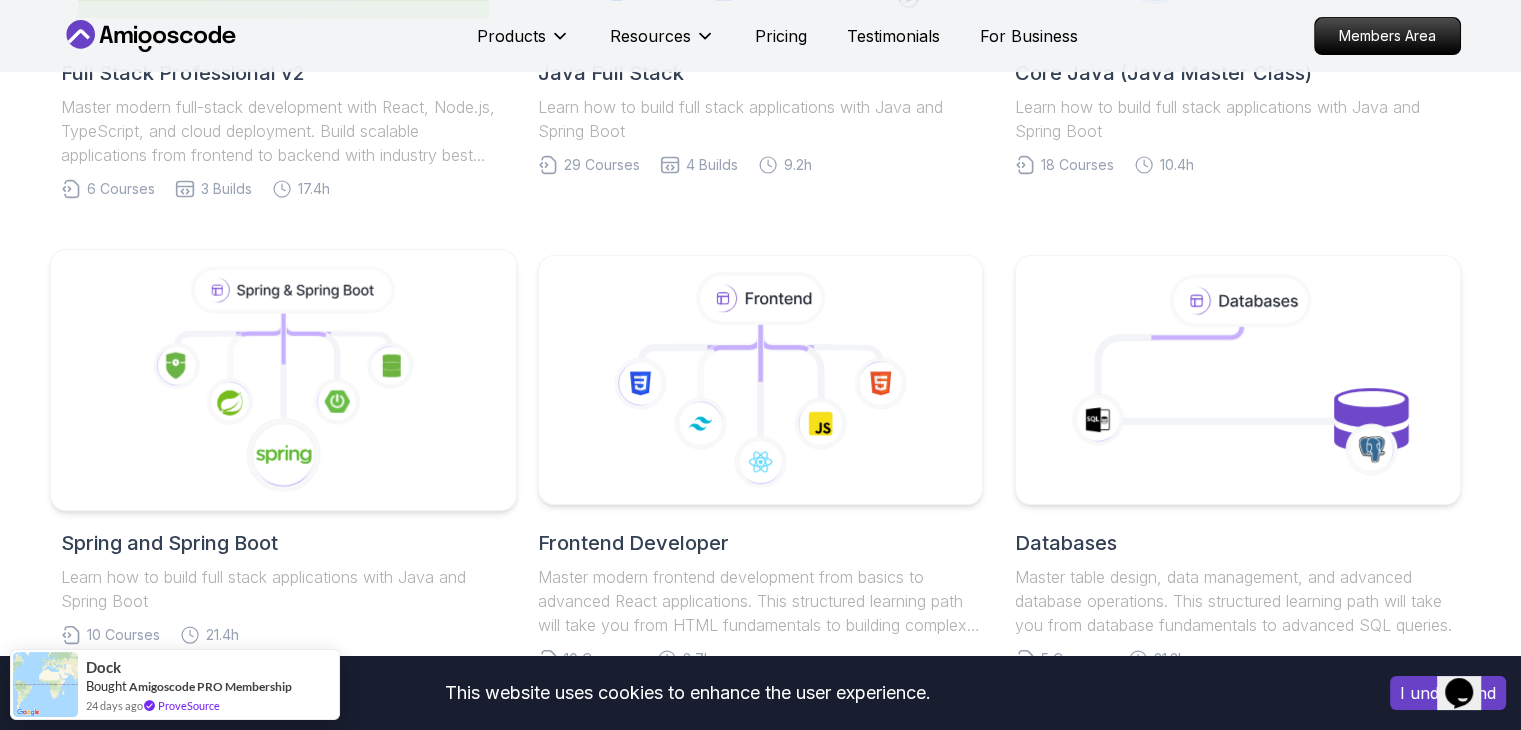 click 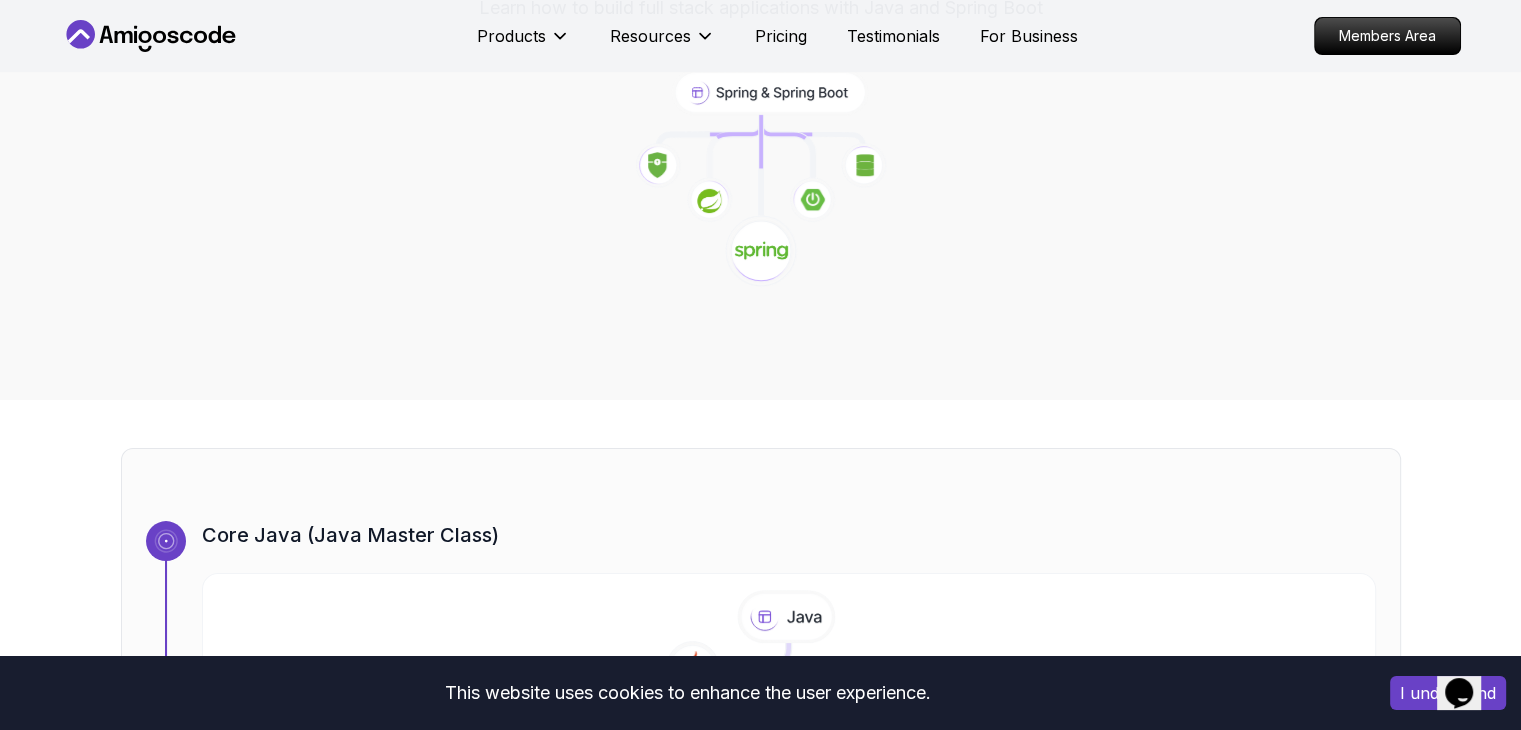 scroll, scrollTop: 0, scrollLeft: 0, axis: both 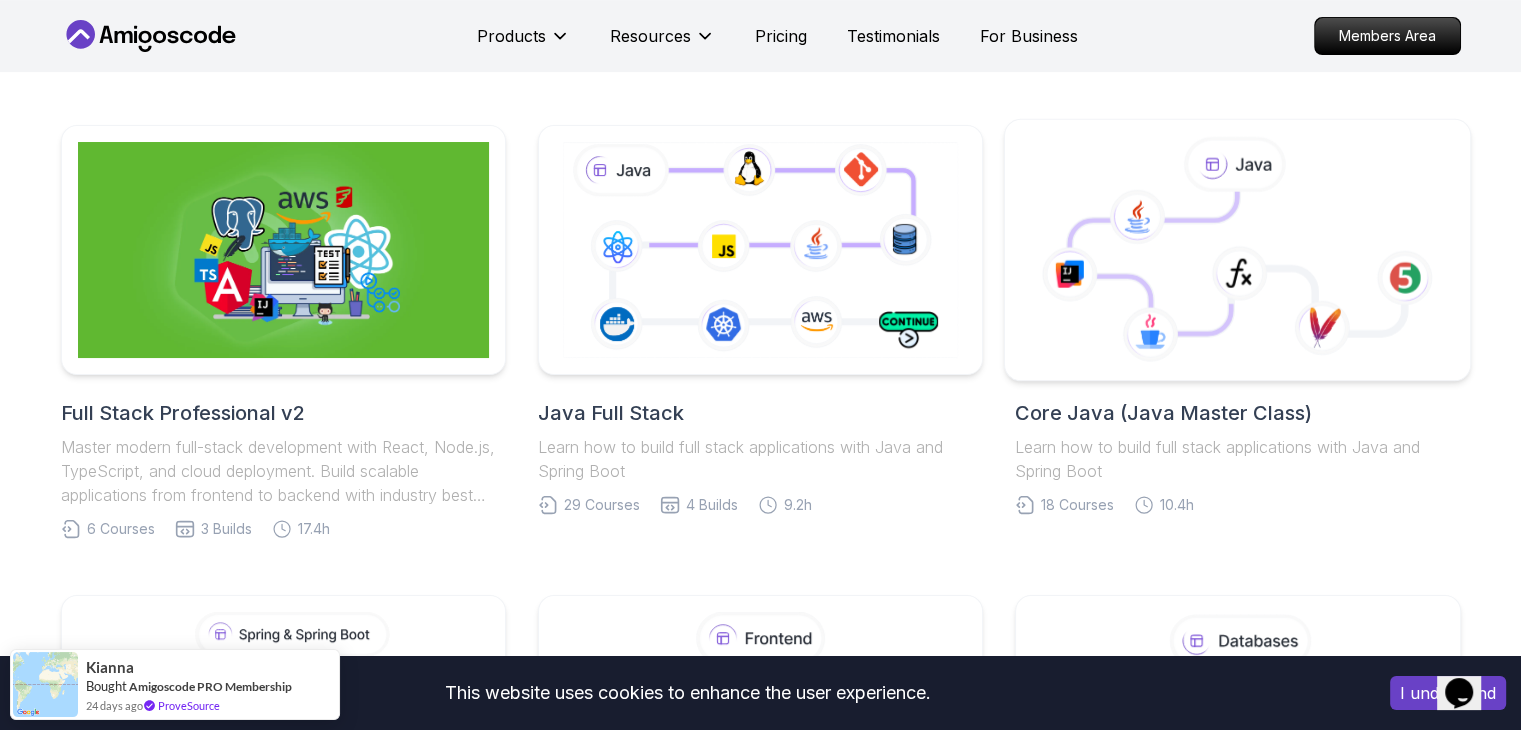 click 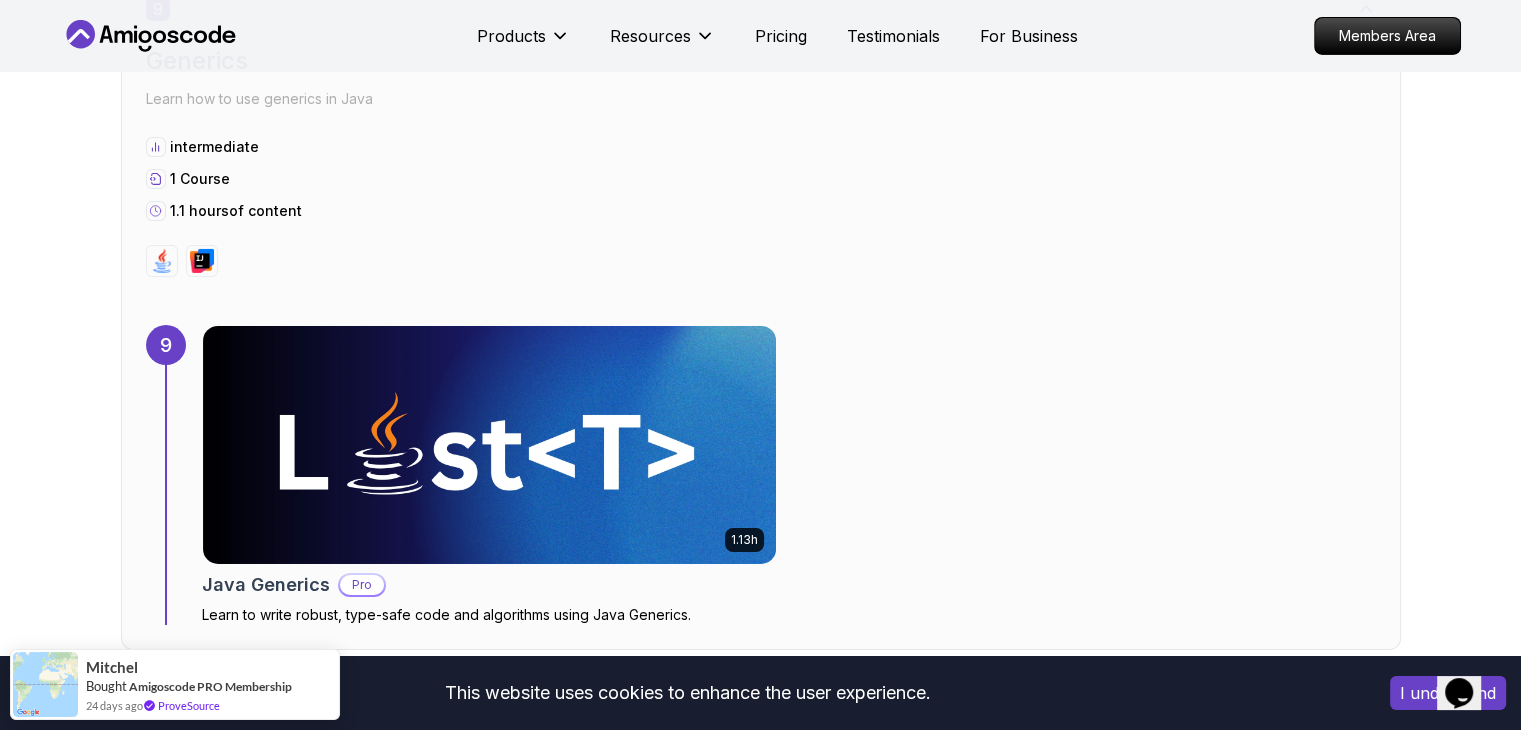 scroll, scrollTop: 6839, scrollLeft: 0, axis: vertical 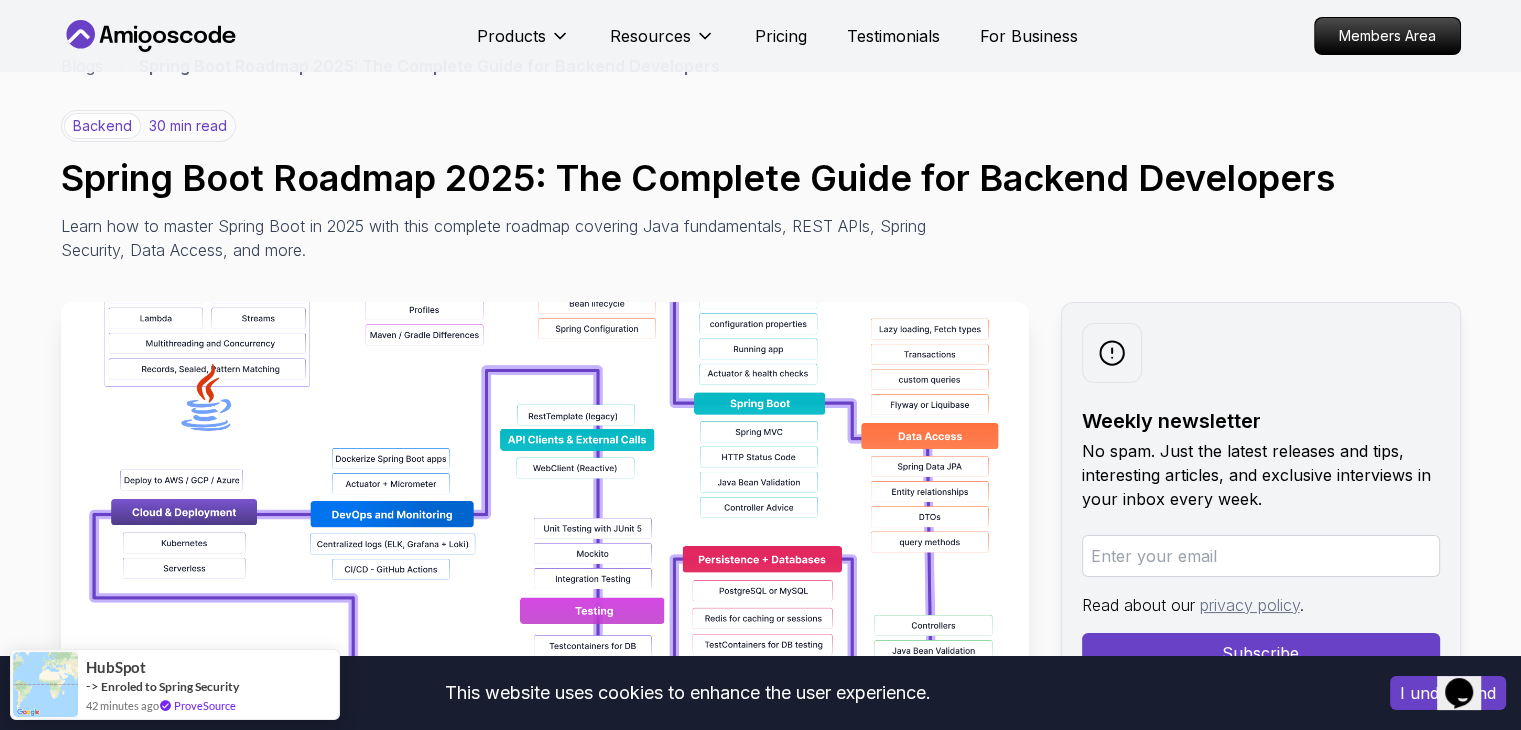 click on "Opens Chat This icon Opens the chat window." at bounding box center (1469, 658) 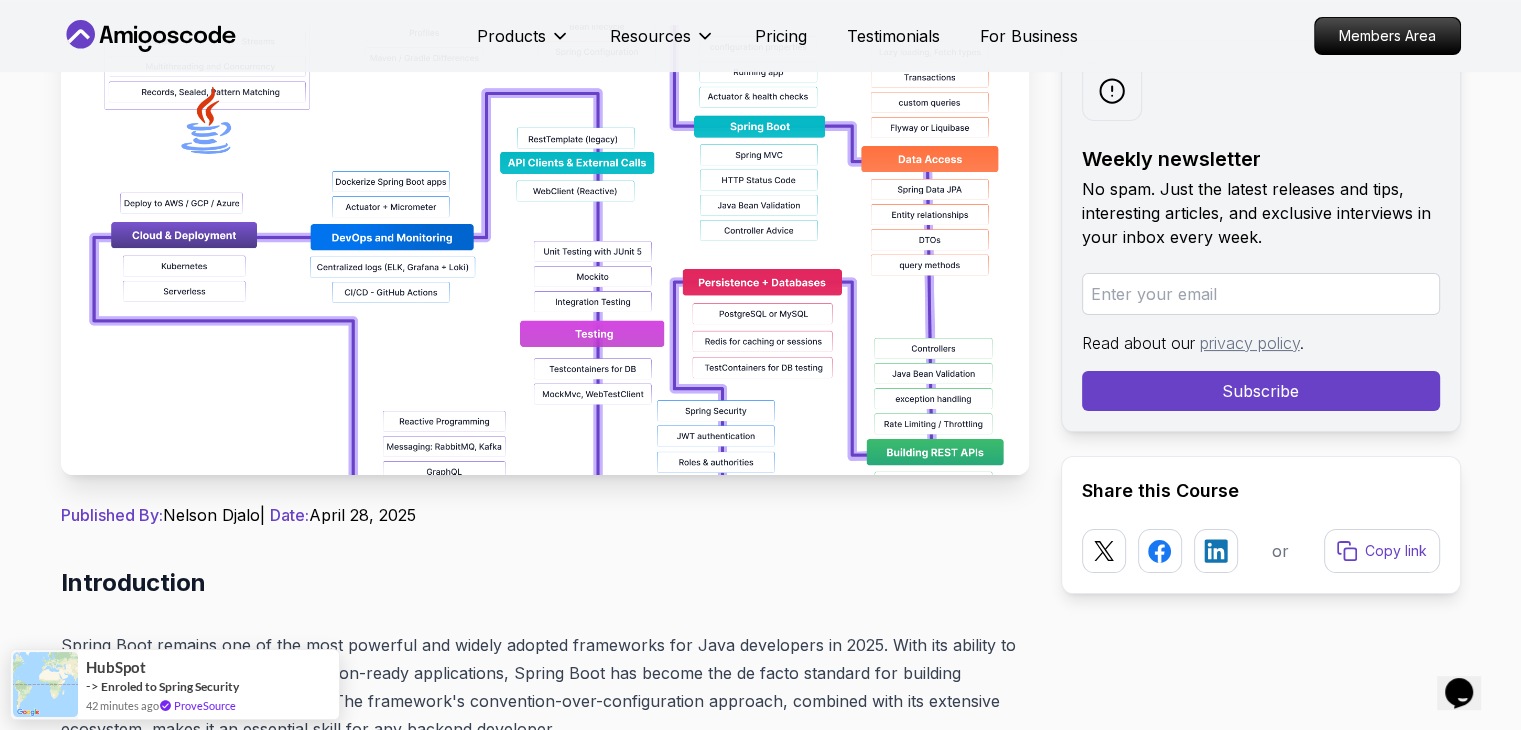 scroll, scrollTop: 344, scrollLeft: 0, axis: vertical 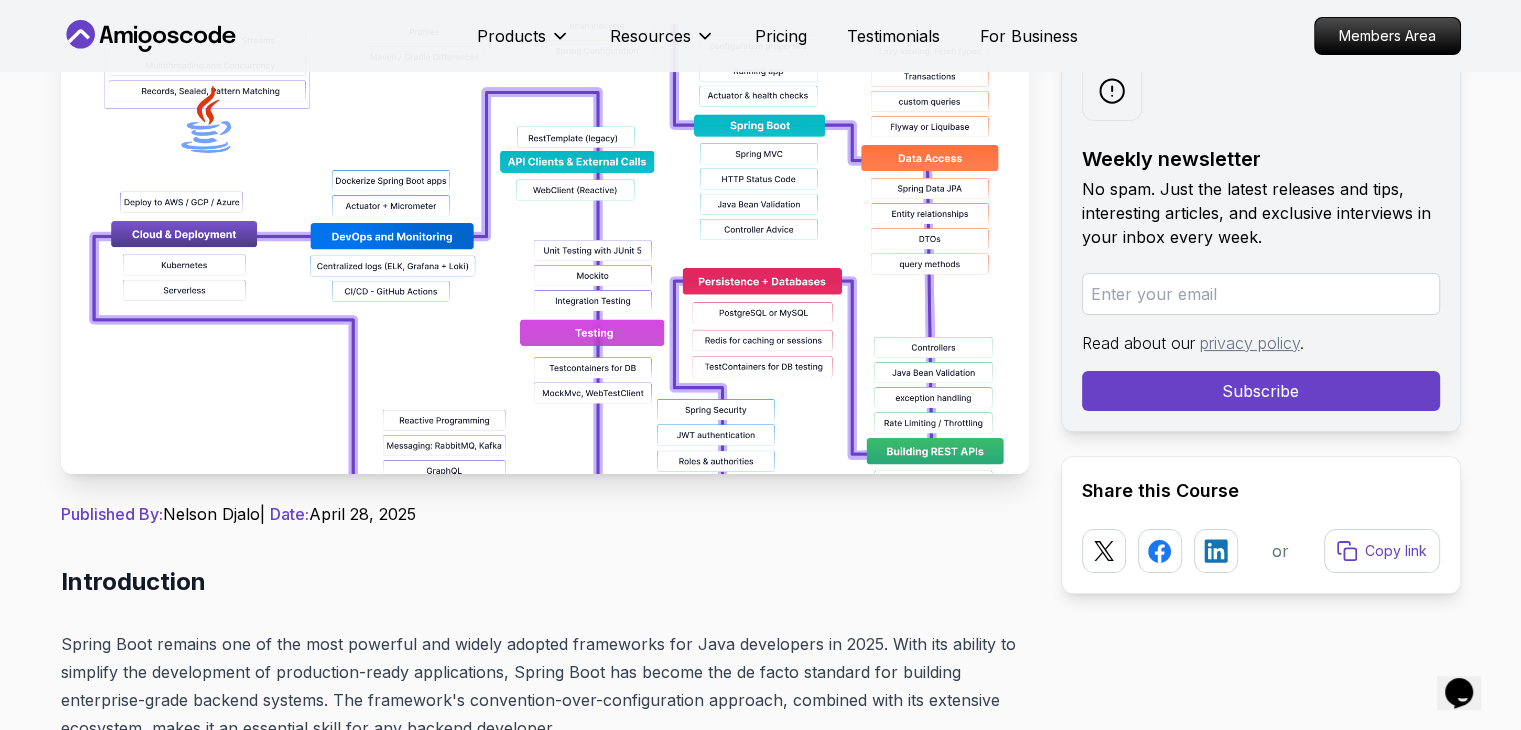 click at bounding box center [545, 249] 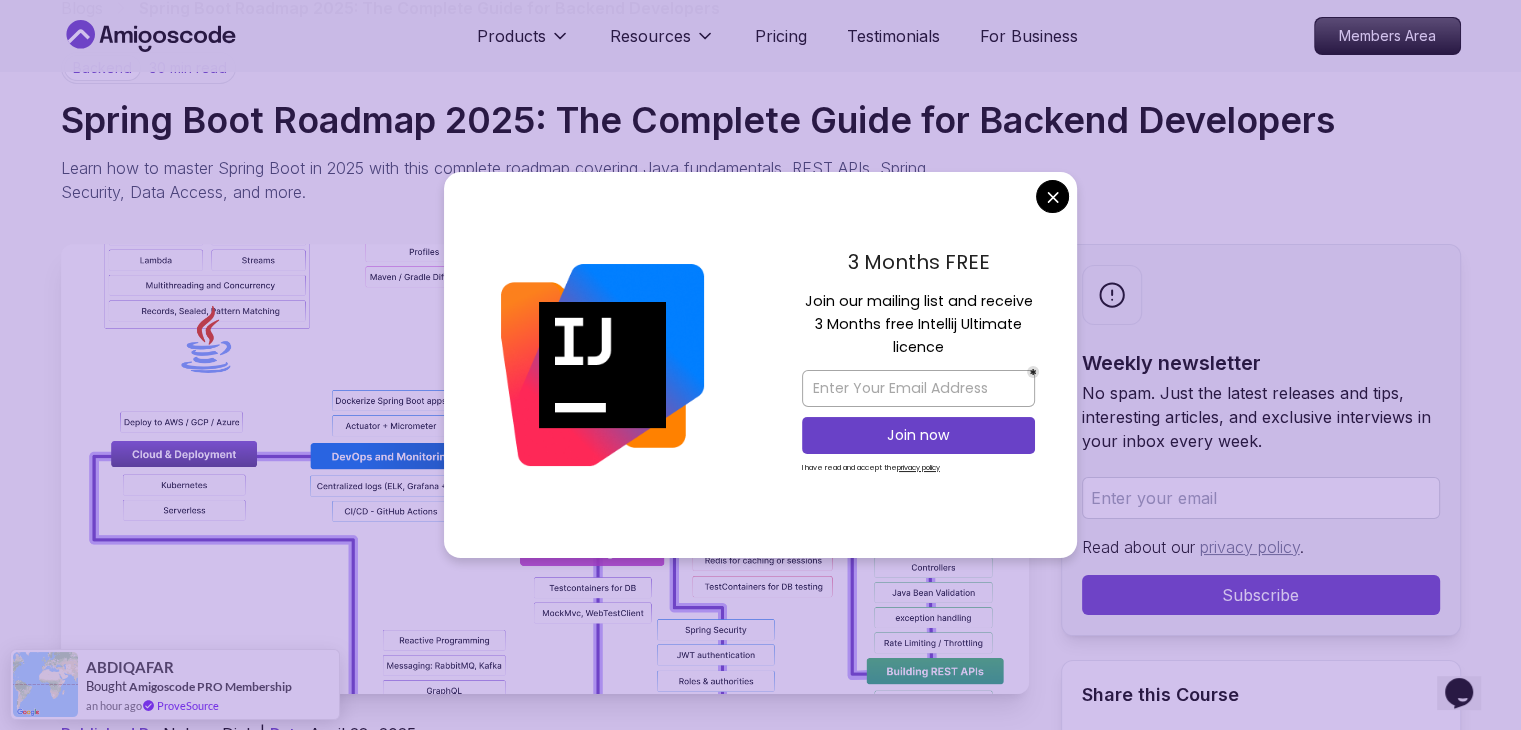 scroll, scrollTop: 124, scrollLeft: 0, axis: vertical 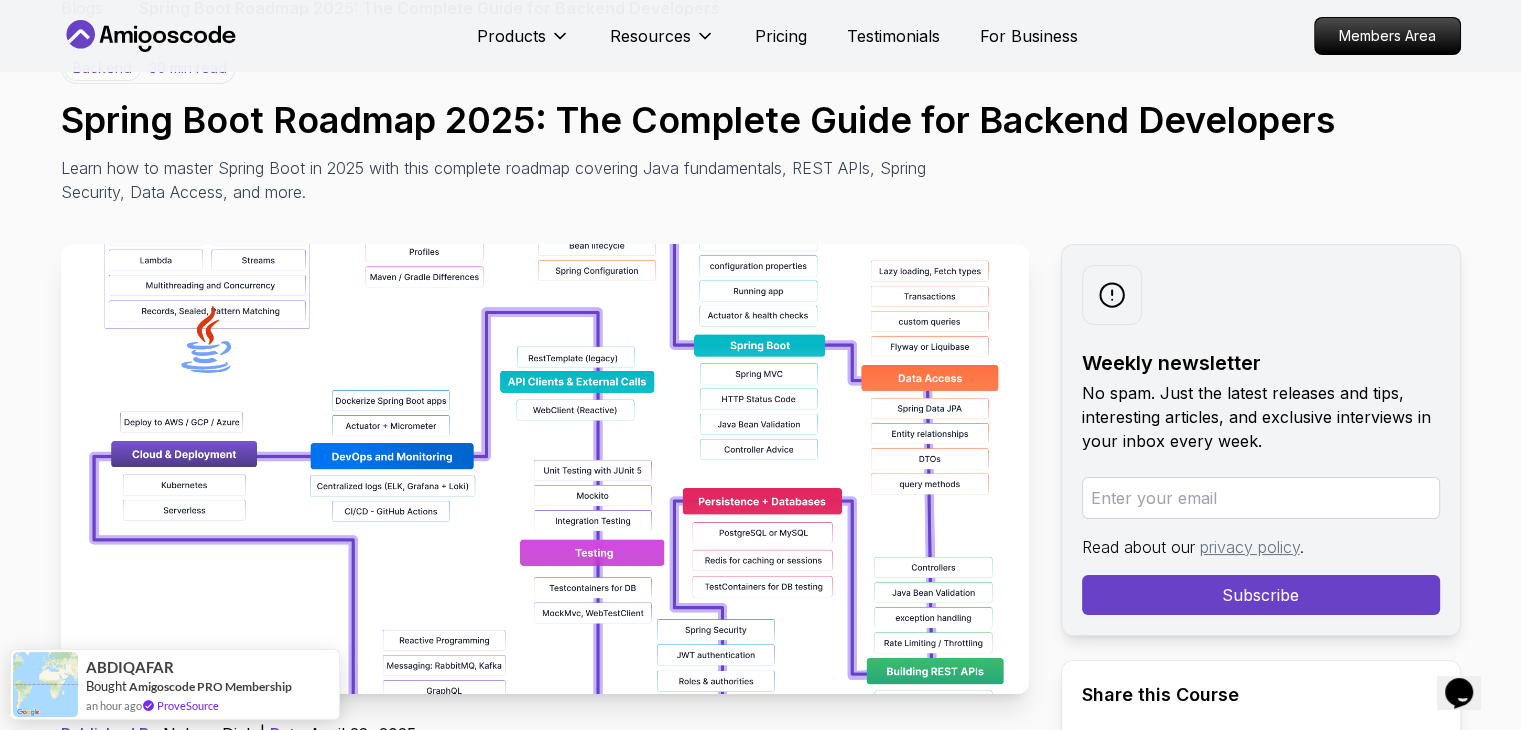 click on "Products Resources Pricing Testimonials For Business Members Area Products Resources Pricing Testimonials For Business Members Area Blogs Spring Boot Roadmap 2025: The Complete Guide for Backend Developers backend 30 min read Spring Boot Roadmap 2025: The Complete Guide for Backend Developers Learn how to master Spring Boot in 2025 with this complete roadmap covering Java fundamentals, REST APIs, Spring Security, Data Access, and more. Weekly newsletter No spam. Just the latest releases and tips, interesting articles, and exclusive interviews in your inbox every week. Read about our   privacy policy . Subscribe Share this Course or Copy link Published By:  Nelson Djalo  |   Date:  April 28, 2025 Introduction
The Spring Boot ecosystem has evolved significantly over the past few years, with new features like native compilation, improved performance, and enhanced cloud integration. Understanding these developments and how they impact application development is essential for staying current in the field." at bounding box center [760, 13370] 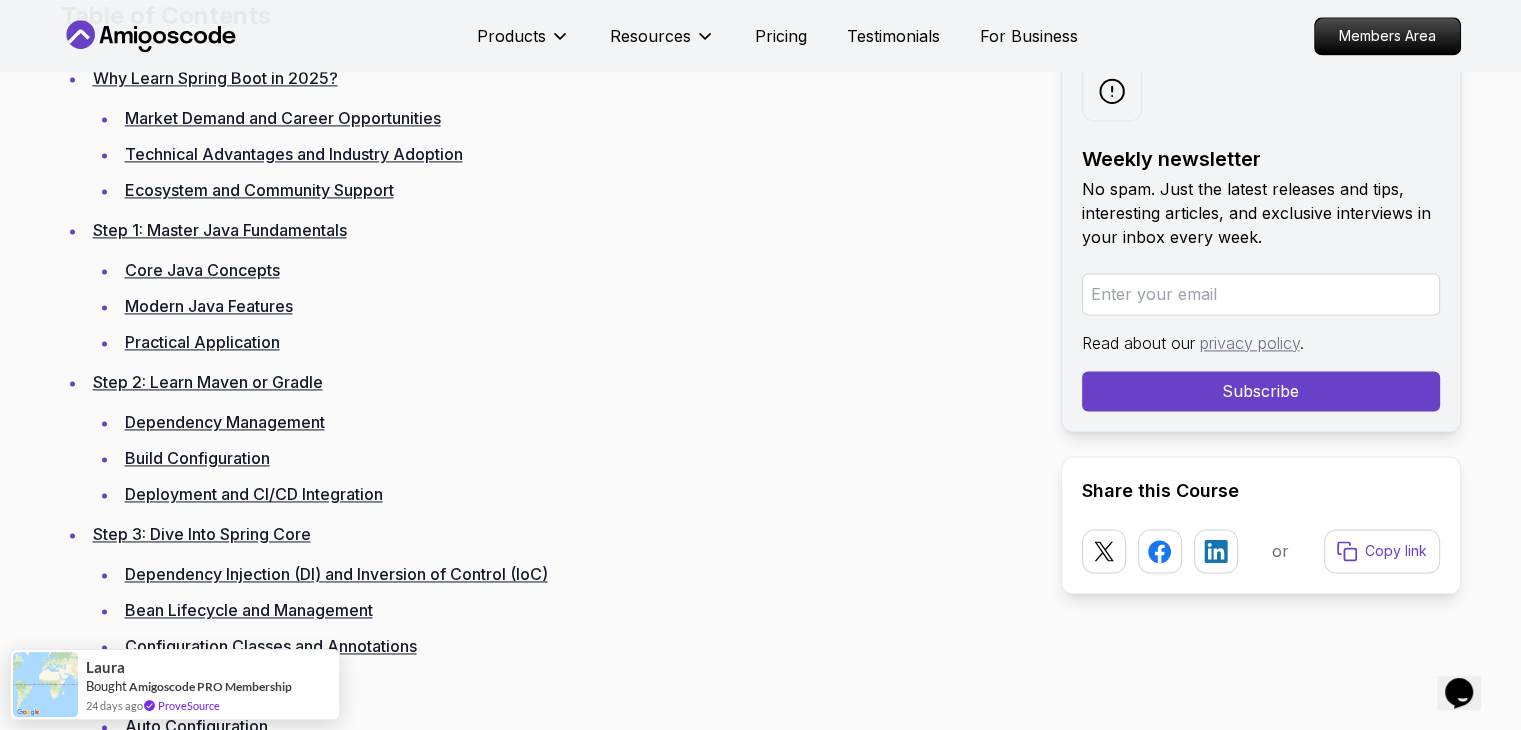 scroll, scrollTop: 2807, scrollLeft: 0, axis: vertical 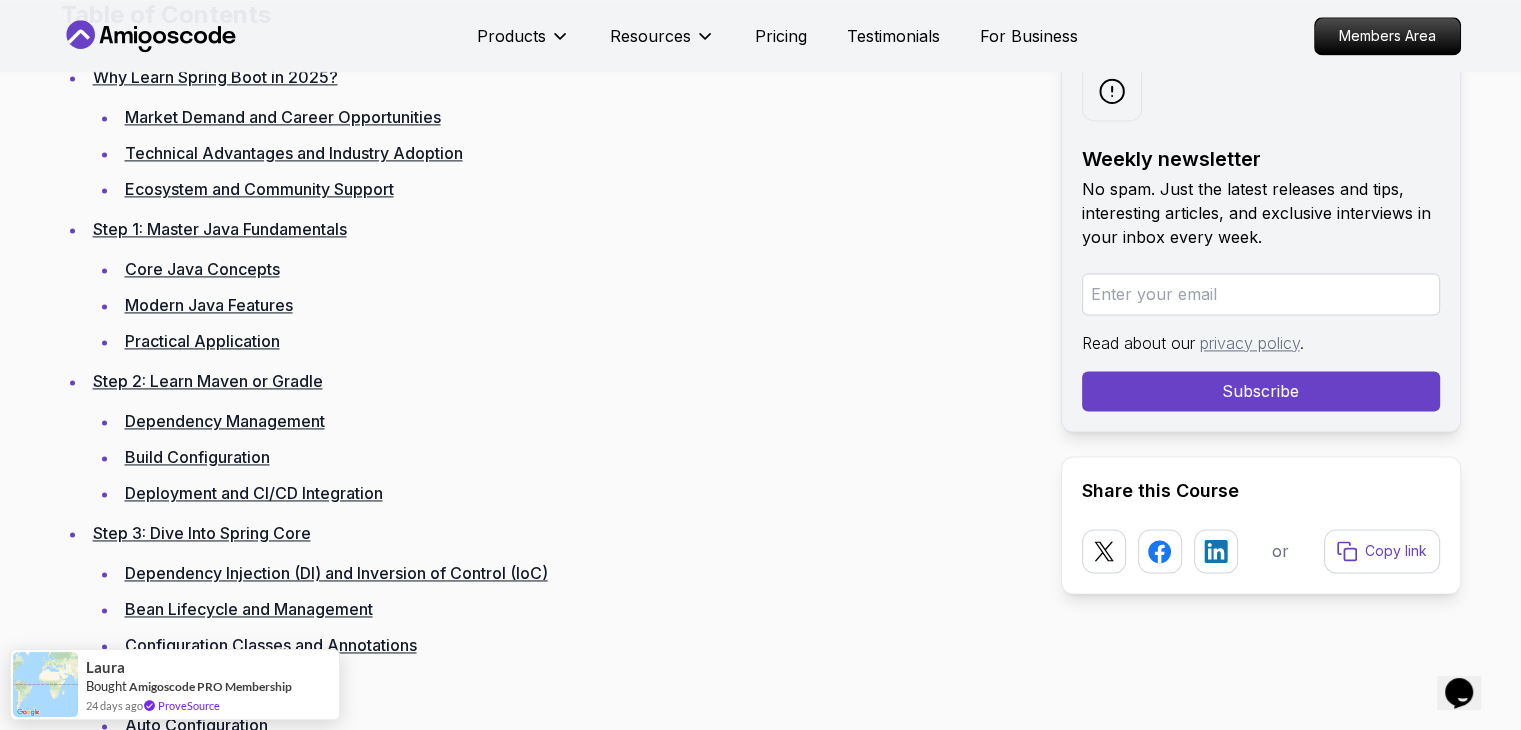 click on "Modern Java Features" at bounding box center (209, 305) 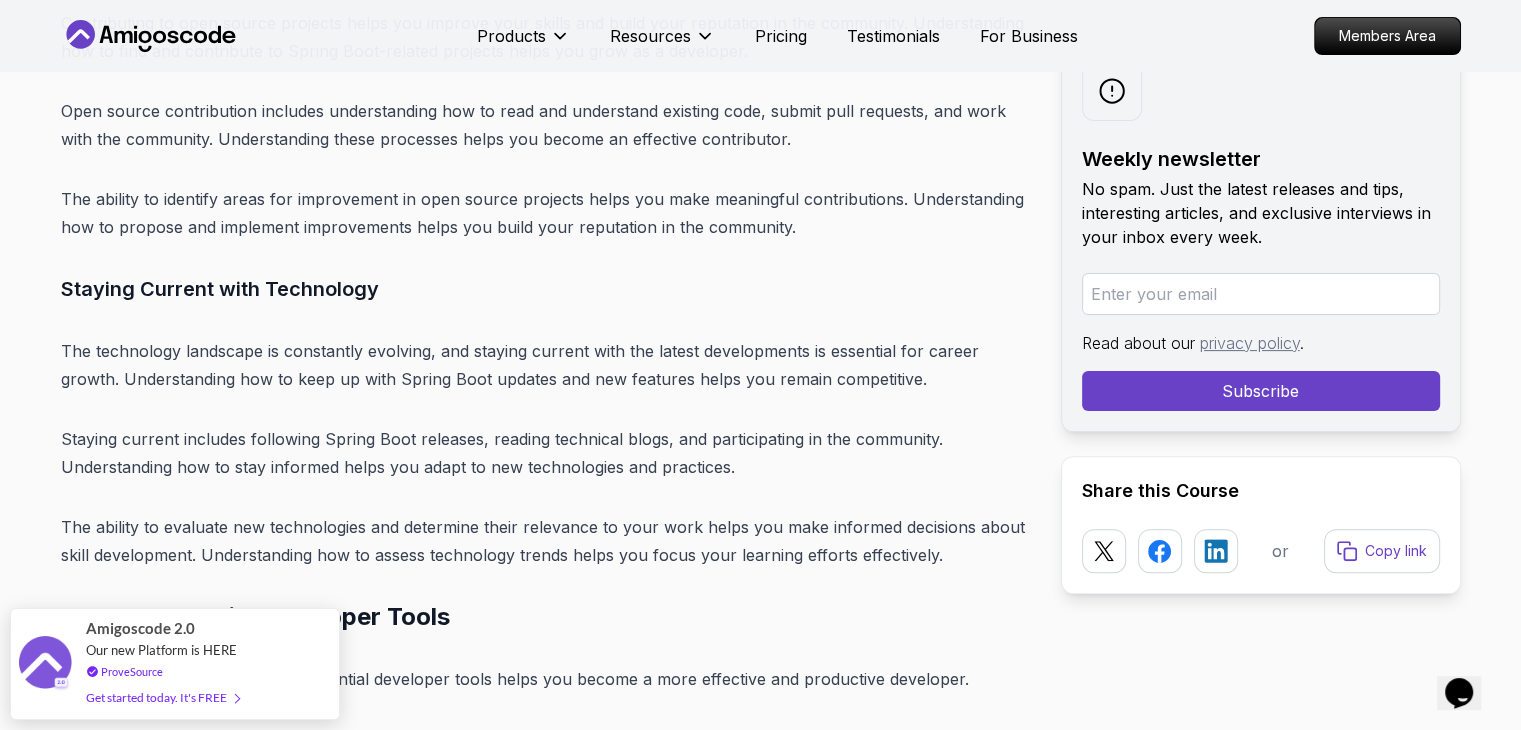 scroll, scrollTop: 23326, scrollLeft: 0, axis: vertical 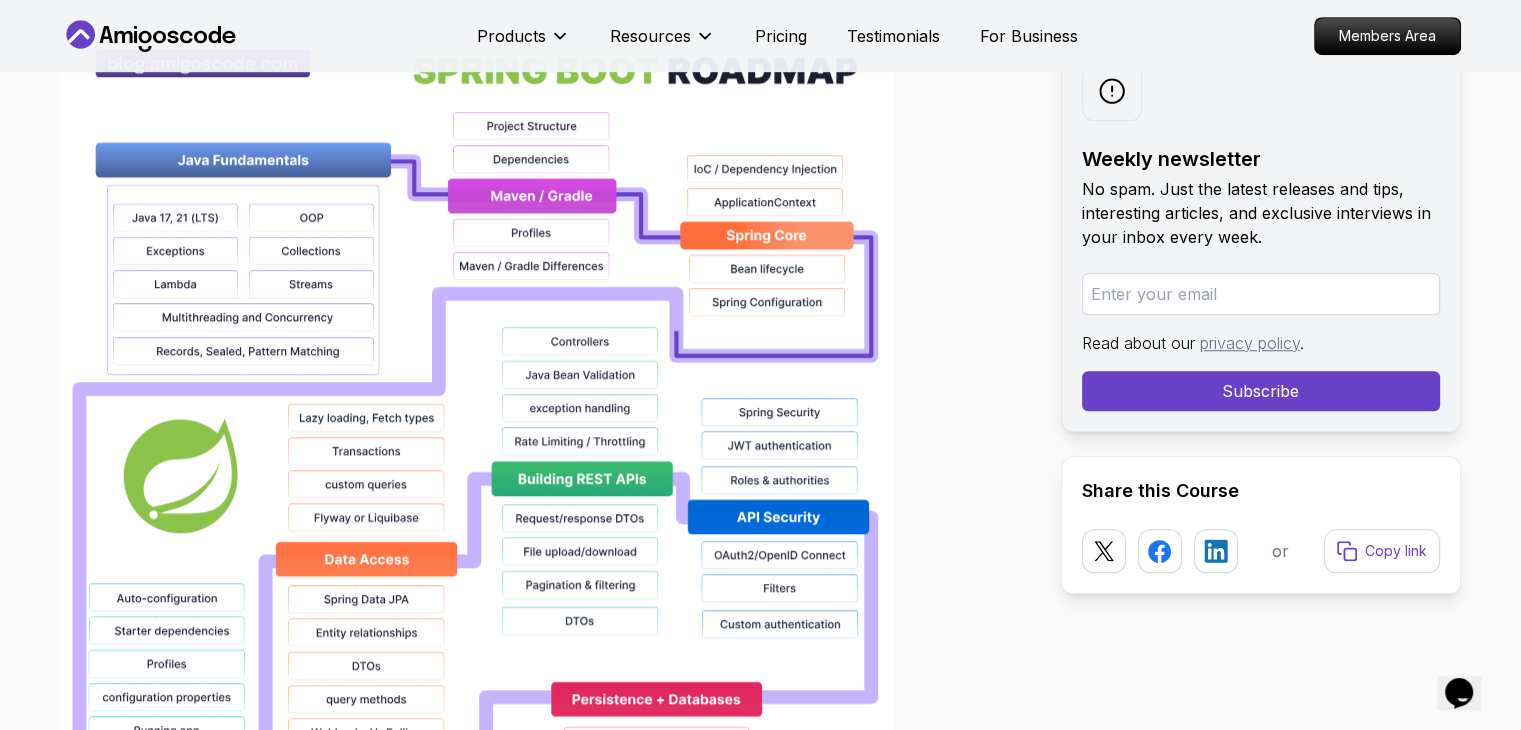 click on "Products Resources Pricing Testimonials For Business Members Area" at bounding box center [761, 36] 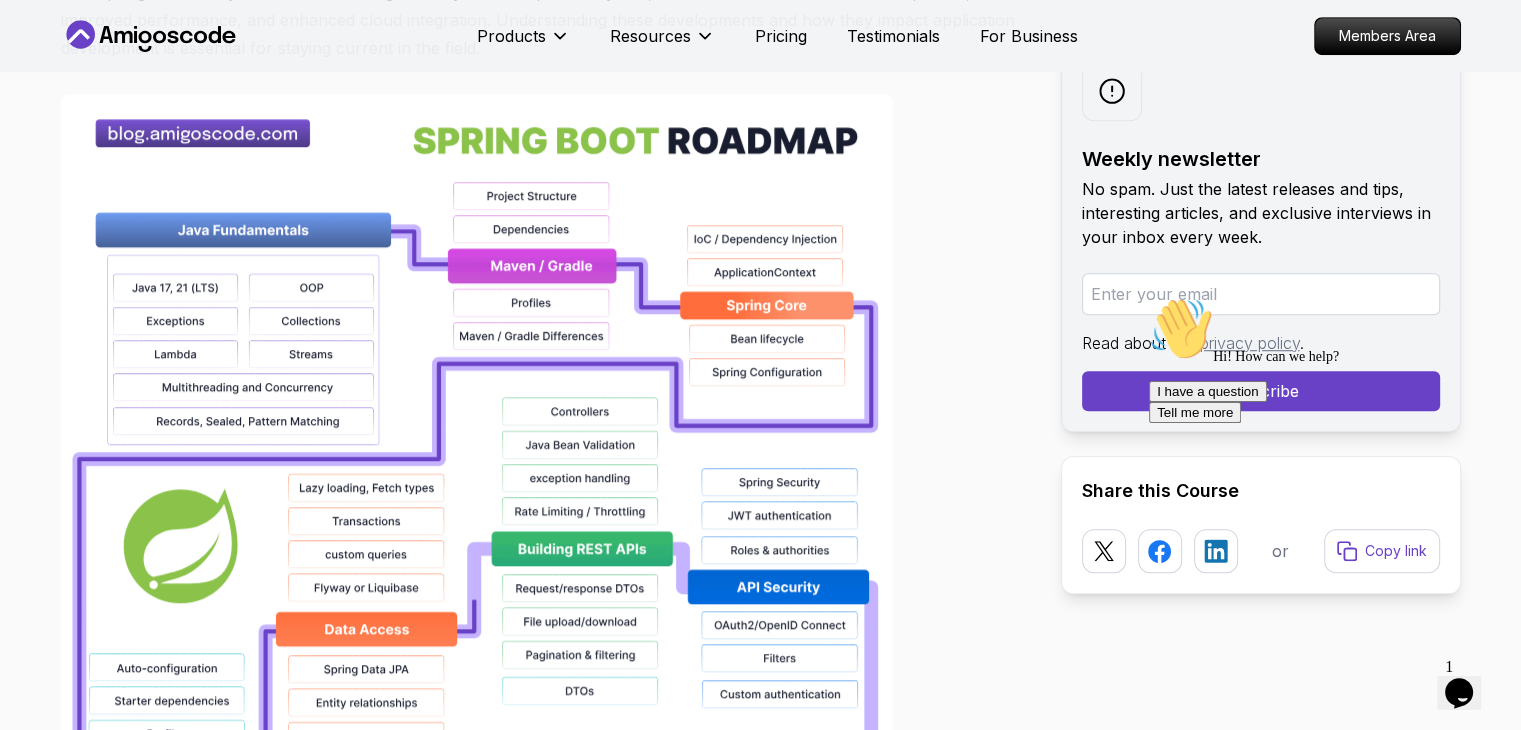 scroll, scrollTop: 1399, scrollLeft: 0, axis: vertical 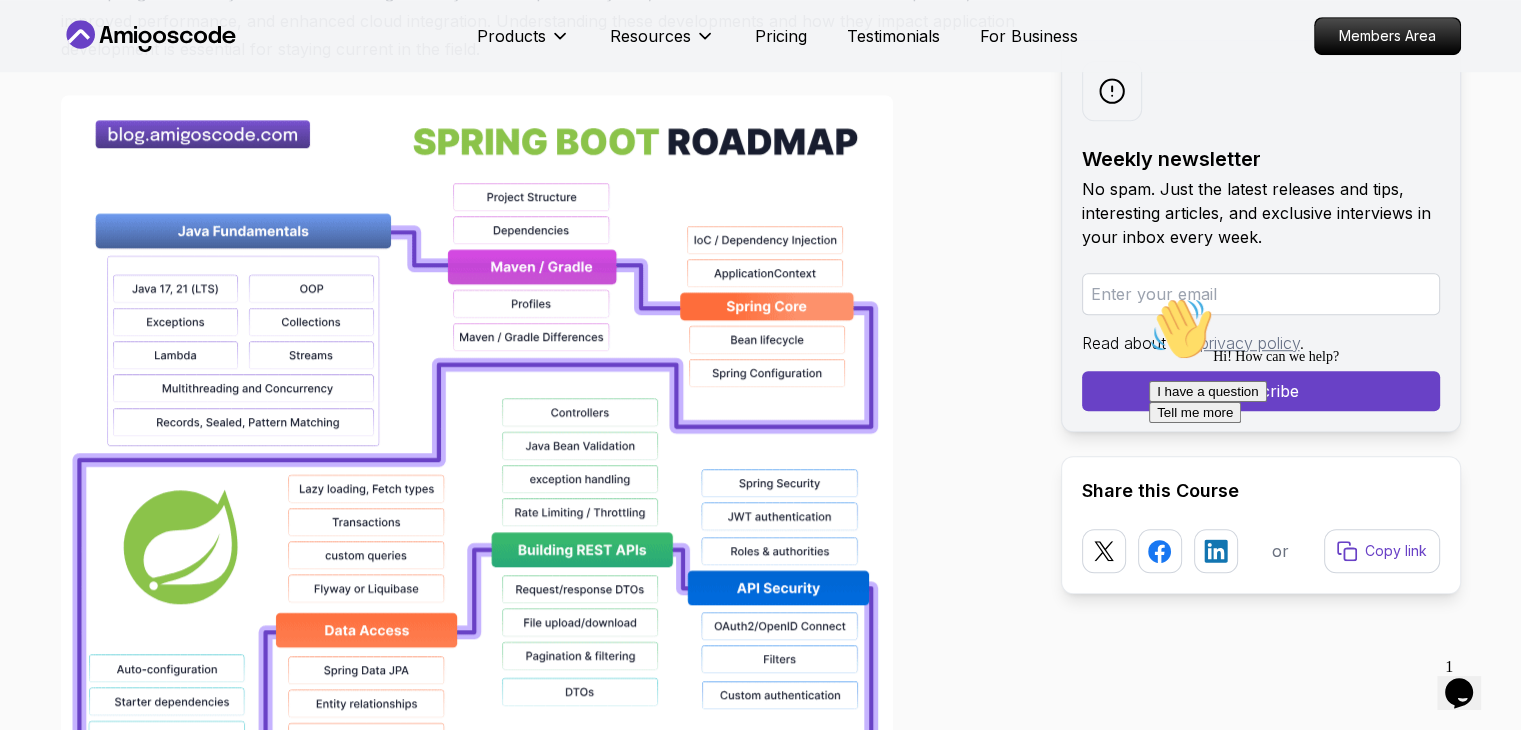 click at bounding box center [477, 735] 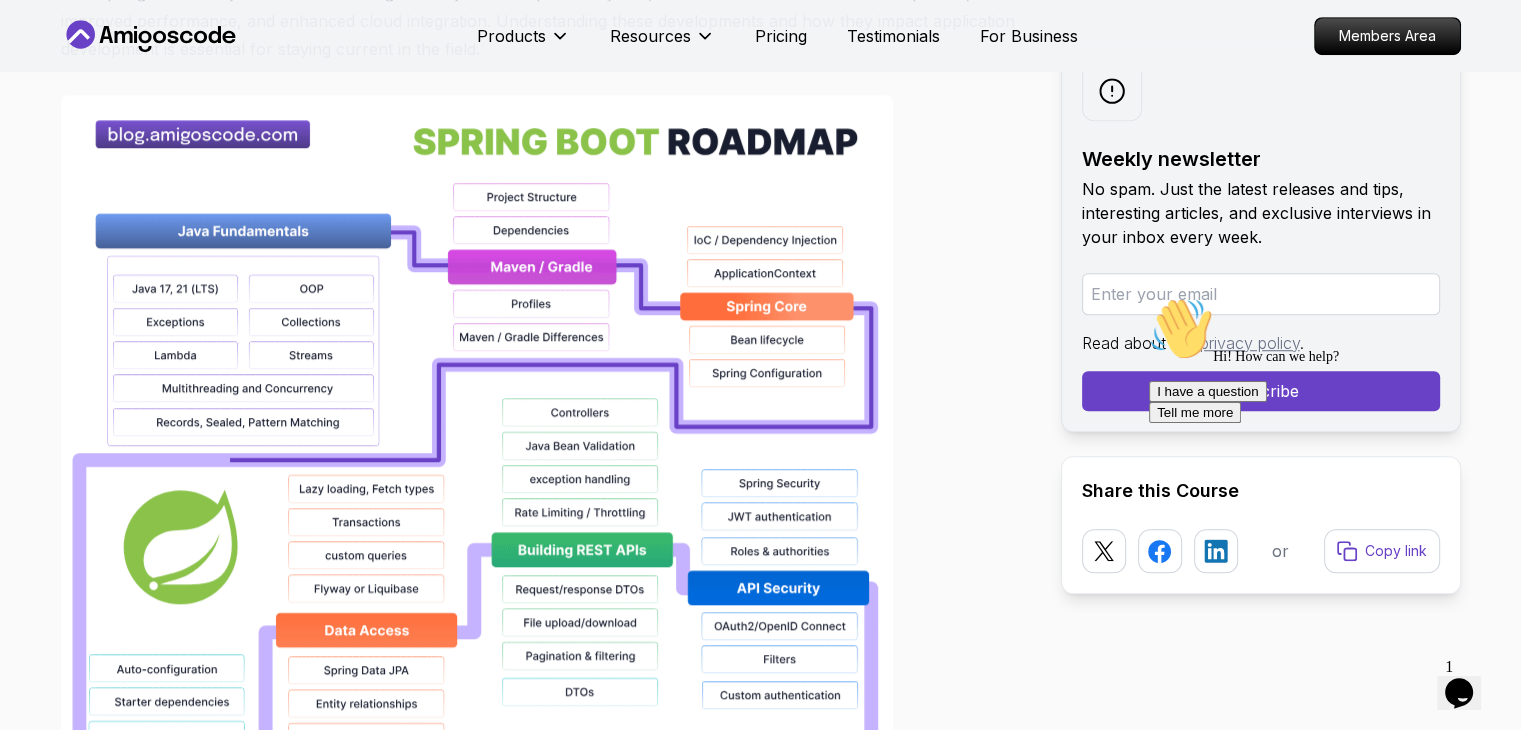 click 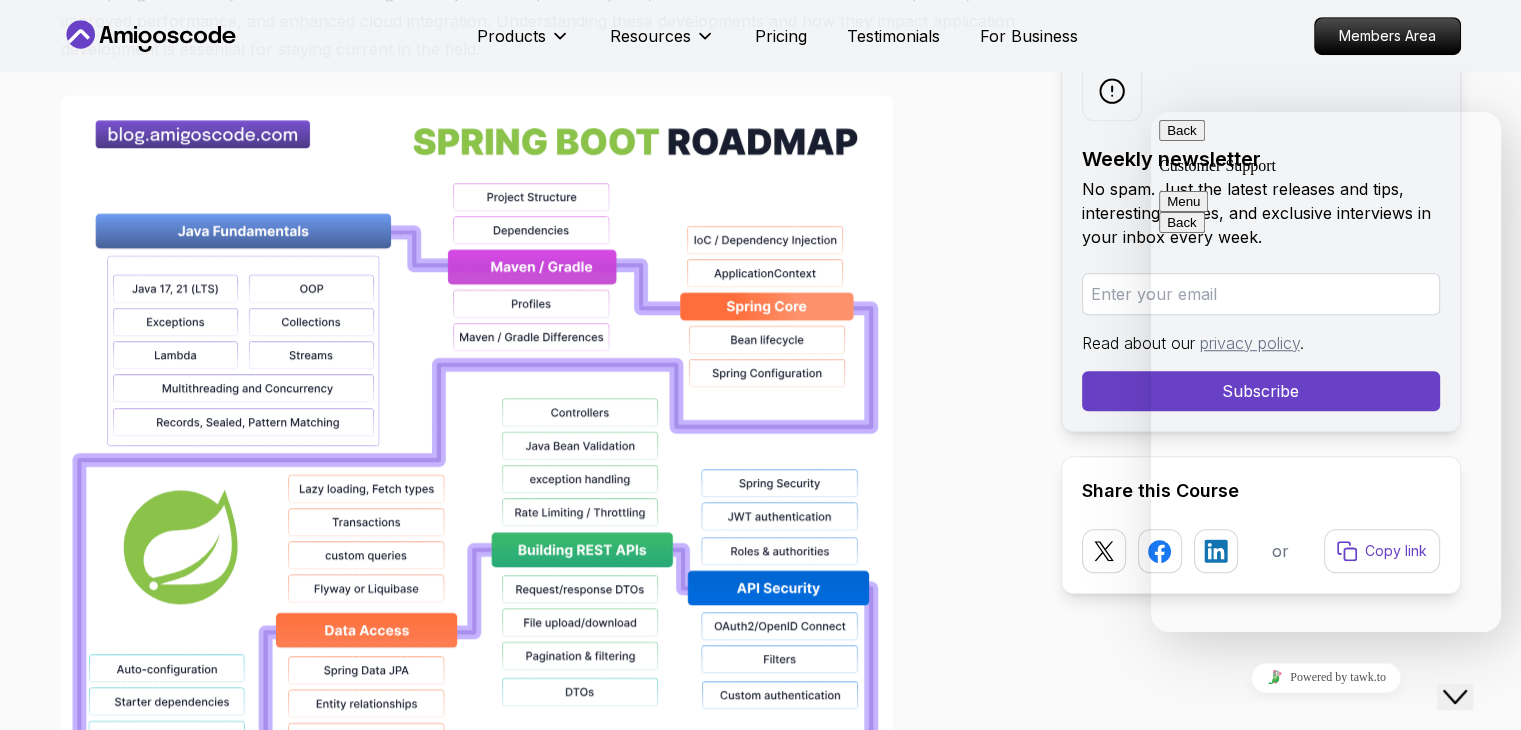 click on "Products Resources Pricing Testimonials For Business Members Area" at bounding box center [761, 36] 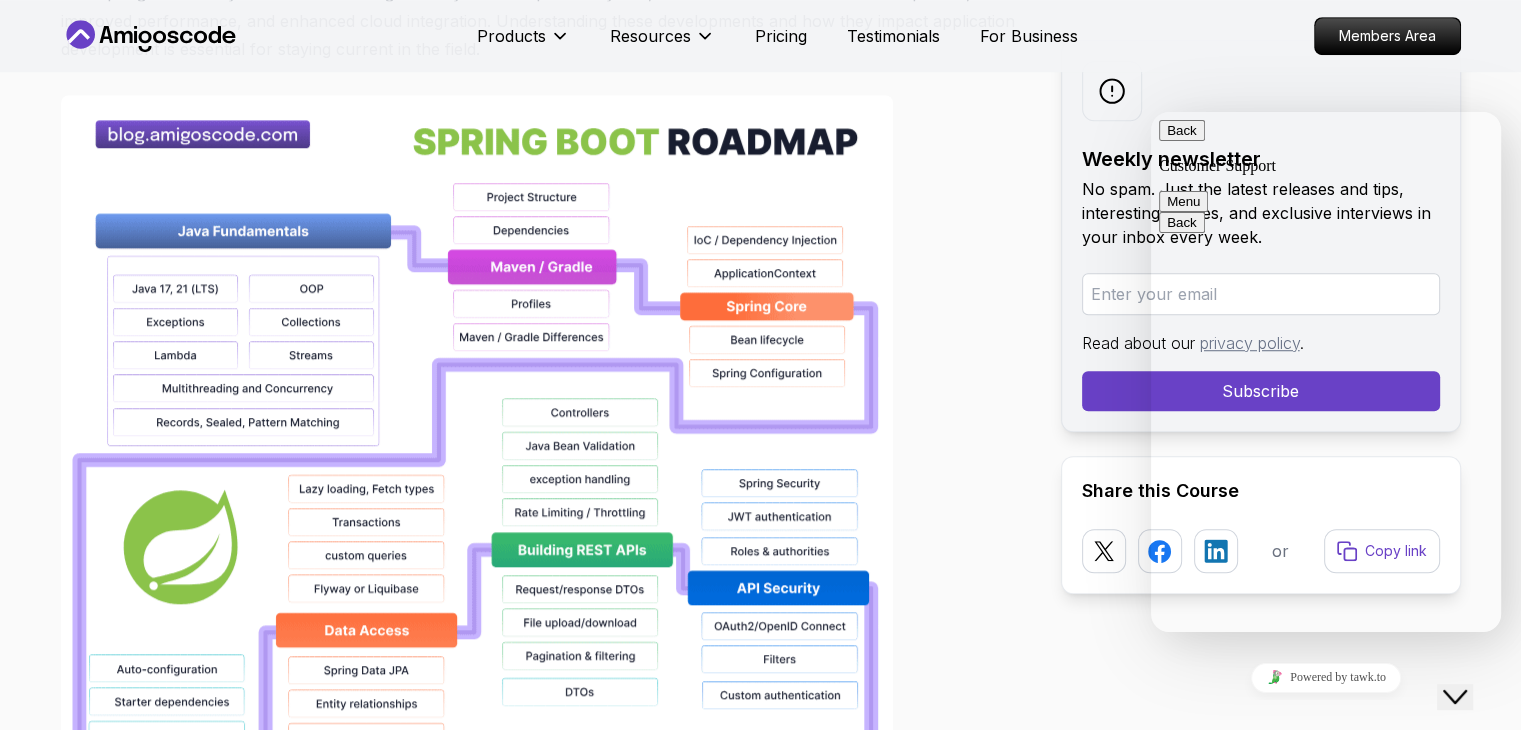 click on "Back" at bounding box center (1182, 130) 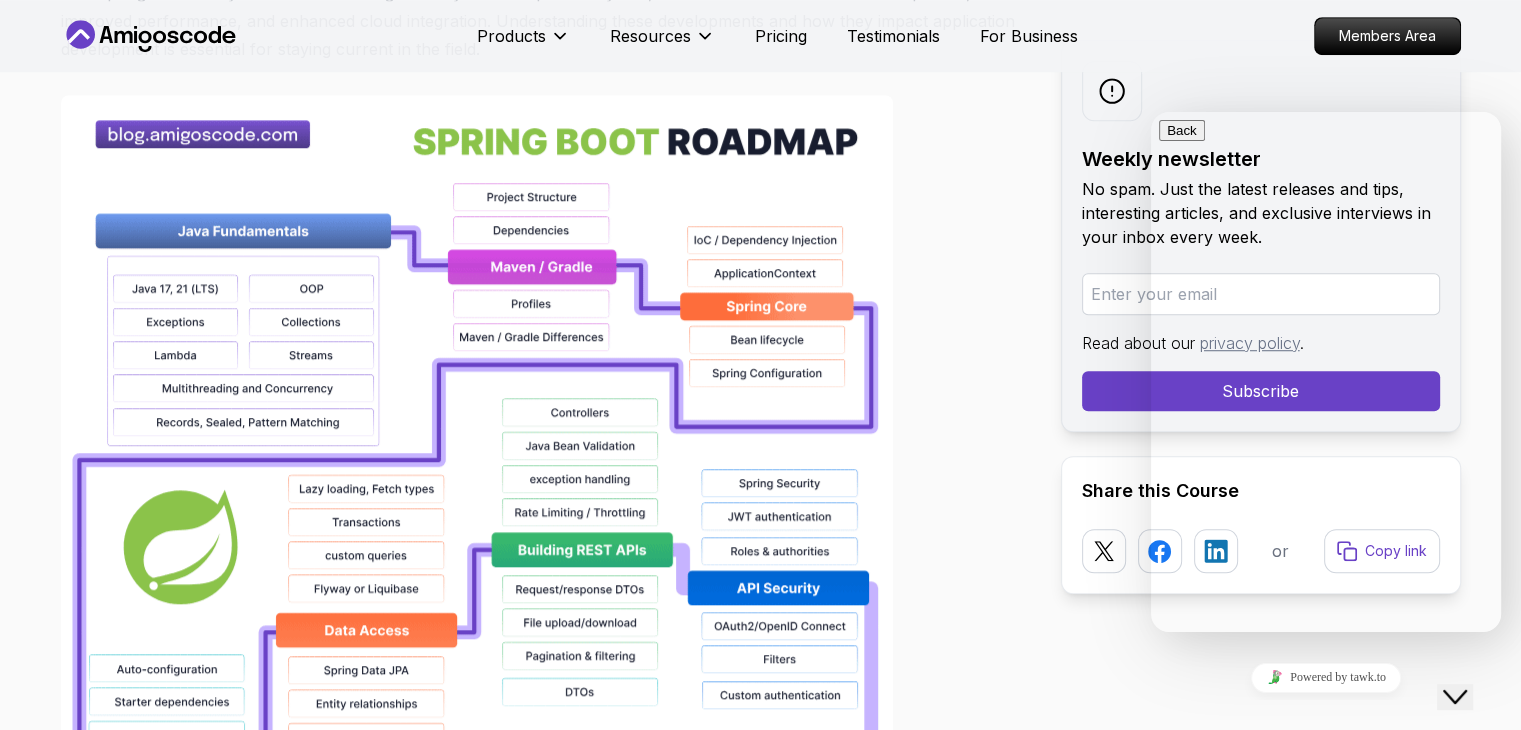 click on "Close Chat This icon closes the chat window." 